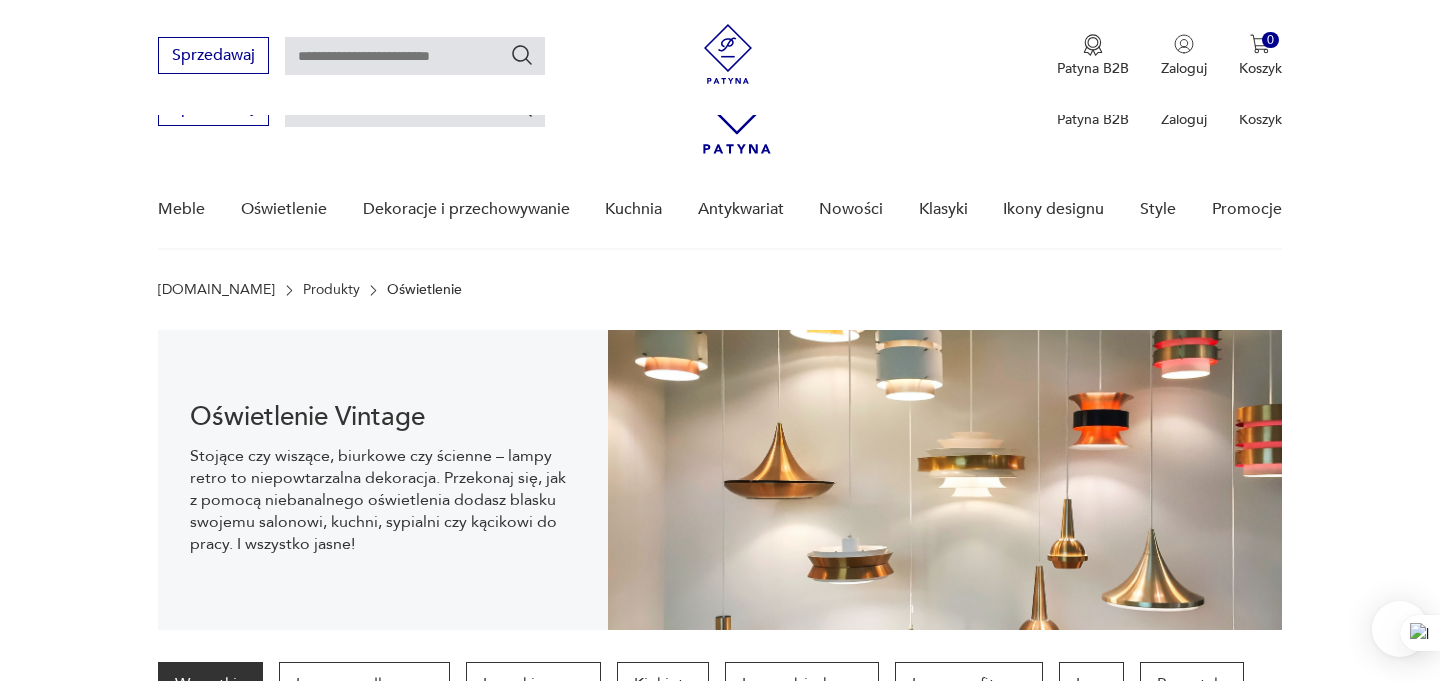 scroll, scrollTop: 186, scrollLeft: 0, axis: vertical 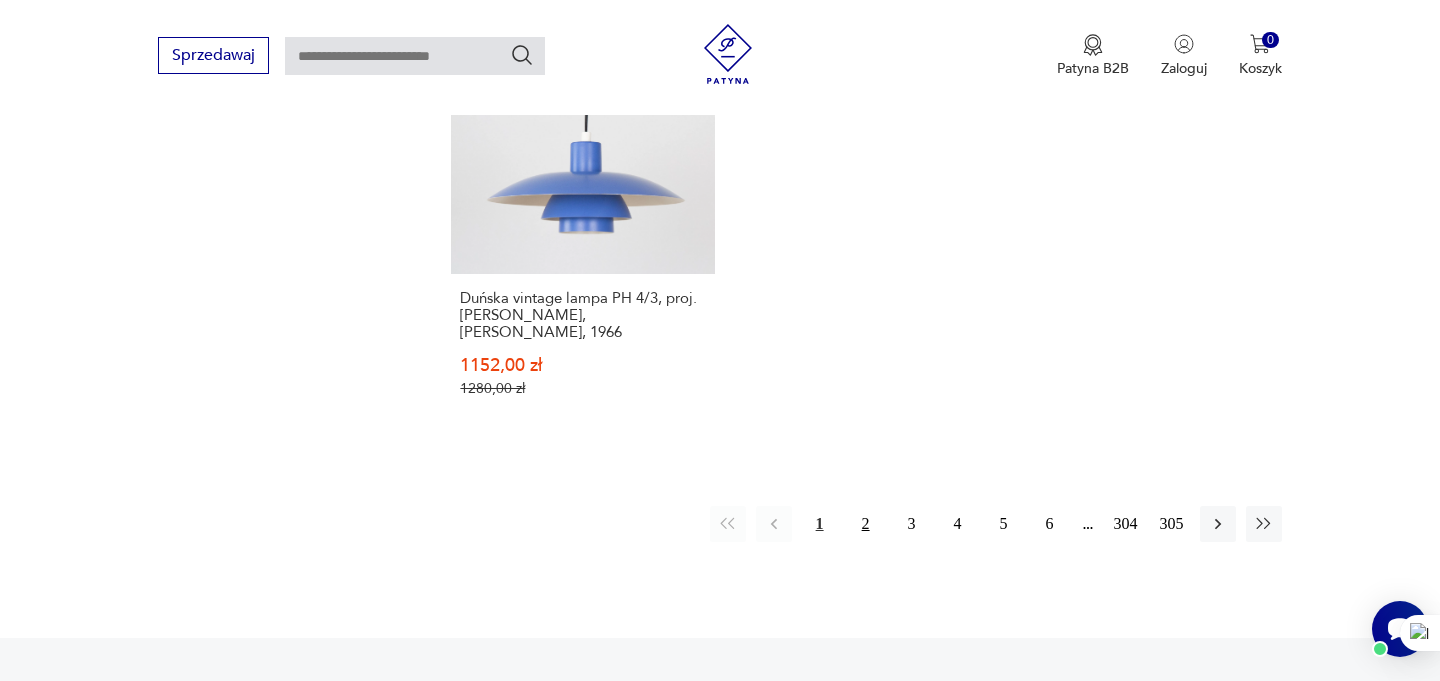 click on "2" at bounding box center [866, 524] 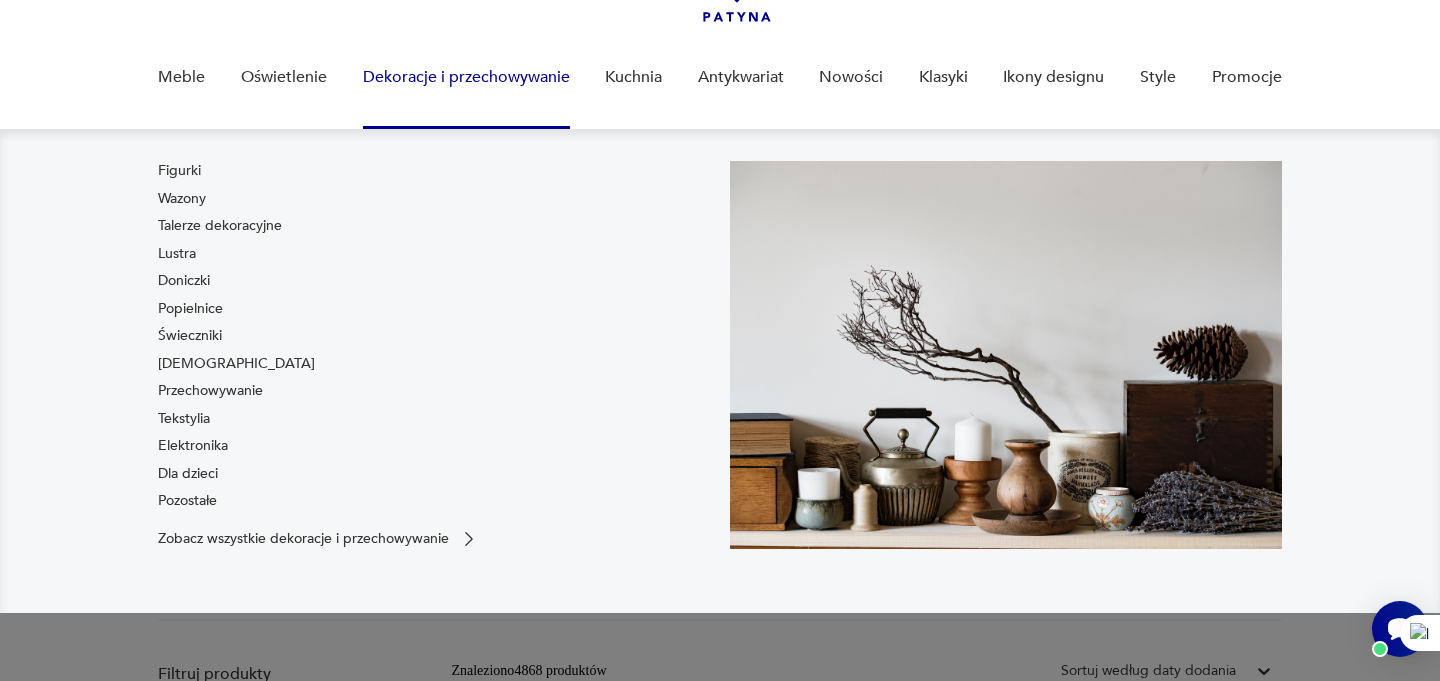 scroll, scrollTop: 0, scrollLeft: 0, axis: both 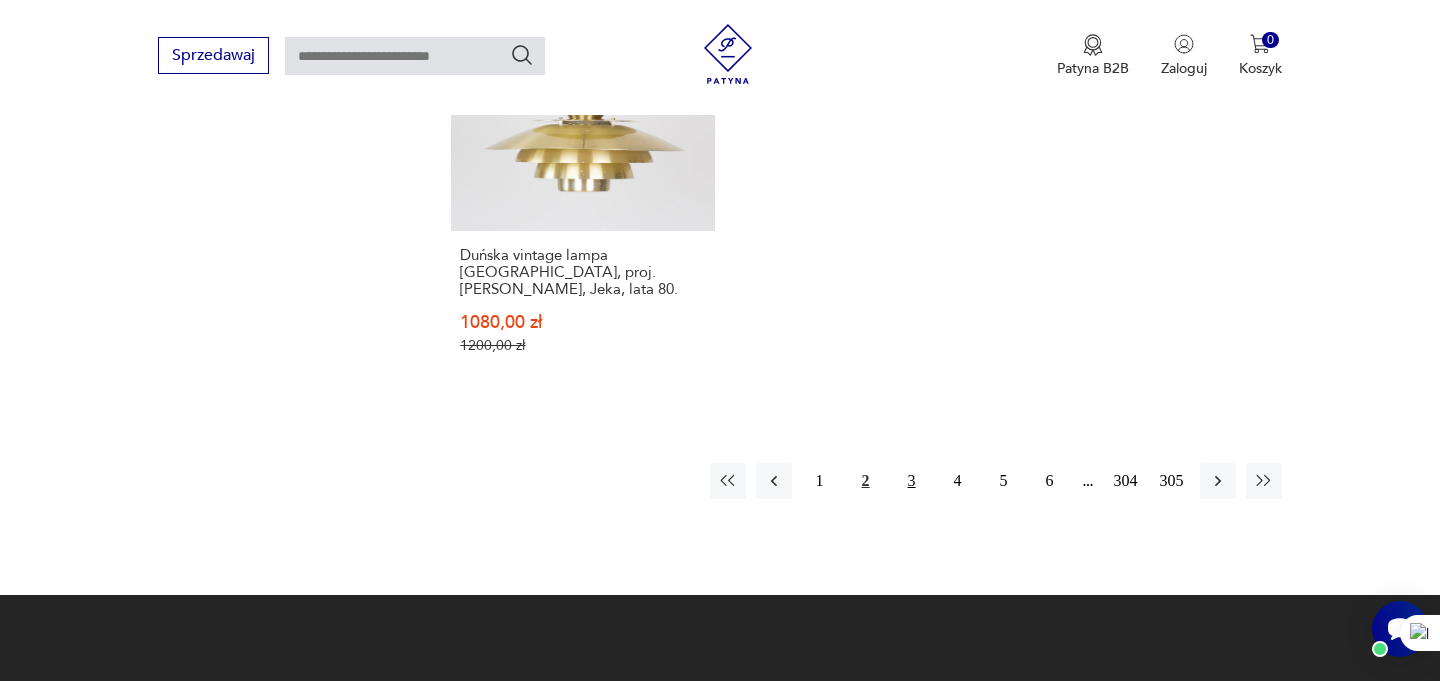 click on "3" at bounding box center (912, 481) 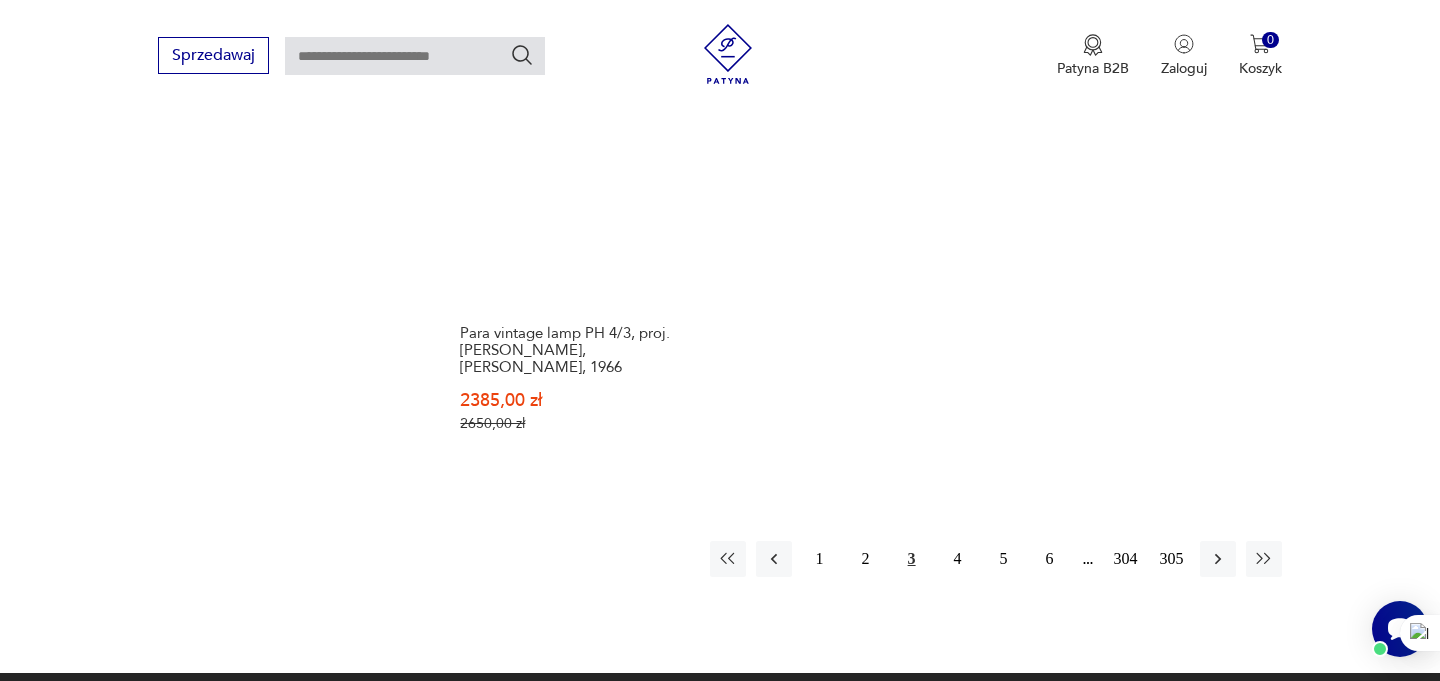 scroll, scrollTop: 3025, scrollLeft: 0, axis: vertical 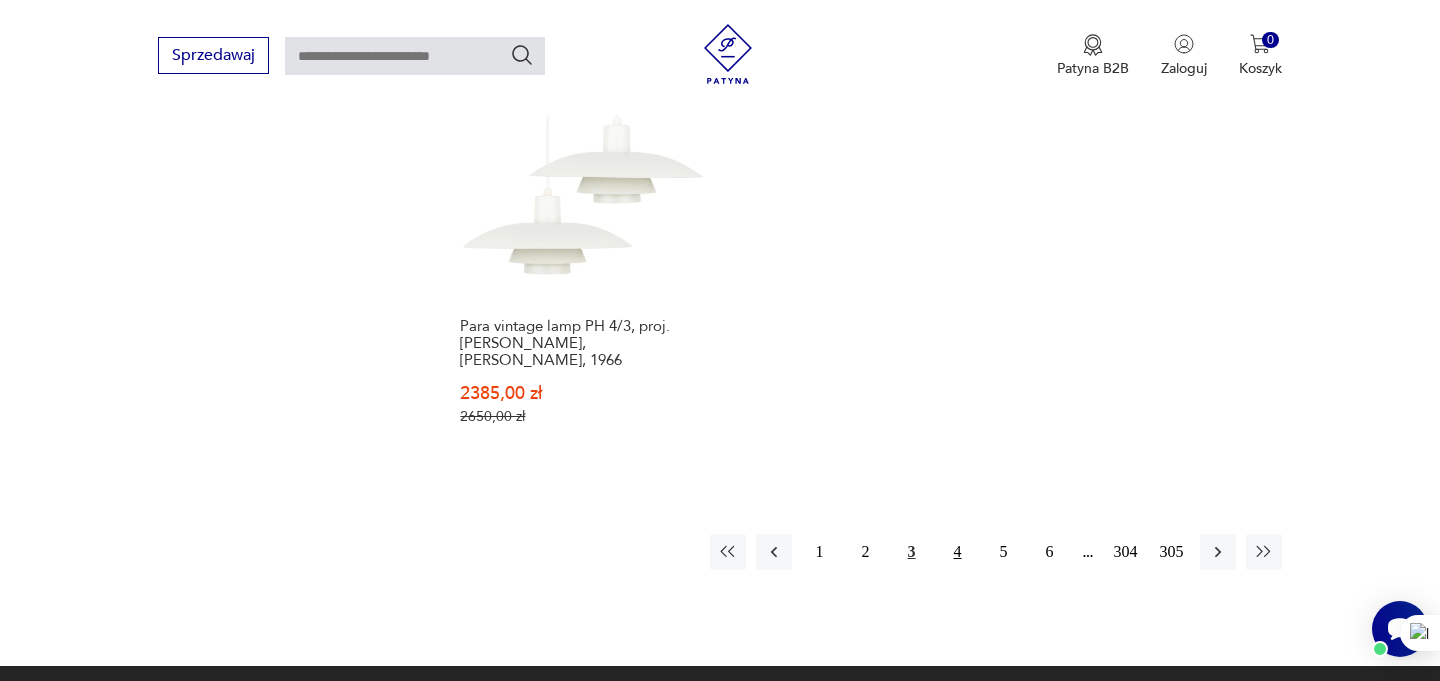click on "4" at bounding box center [958, 552] 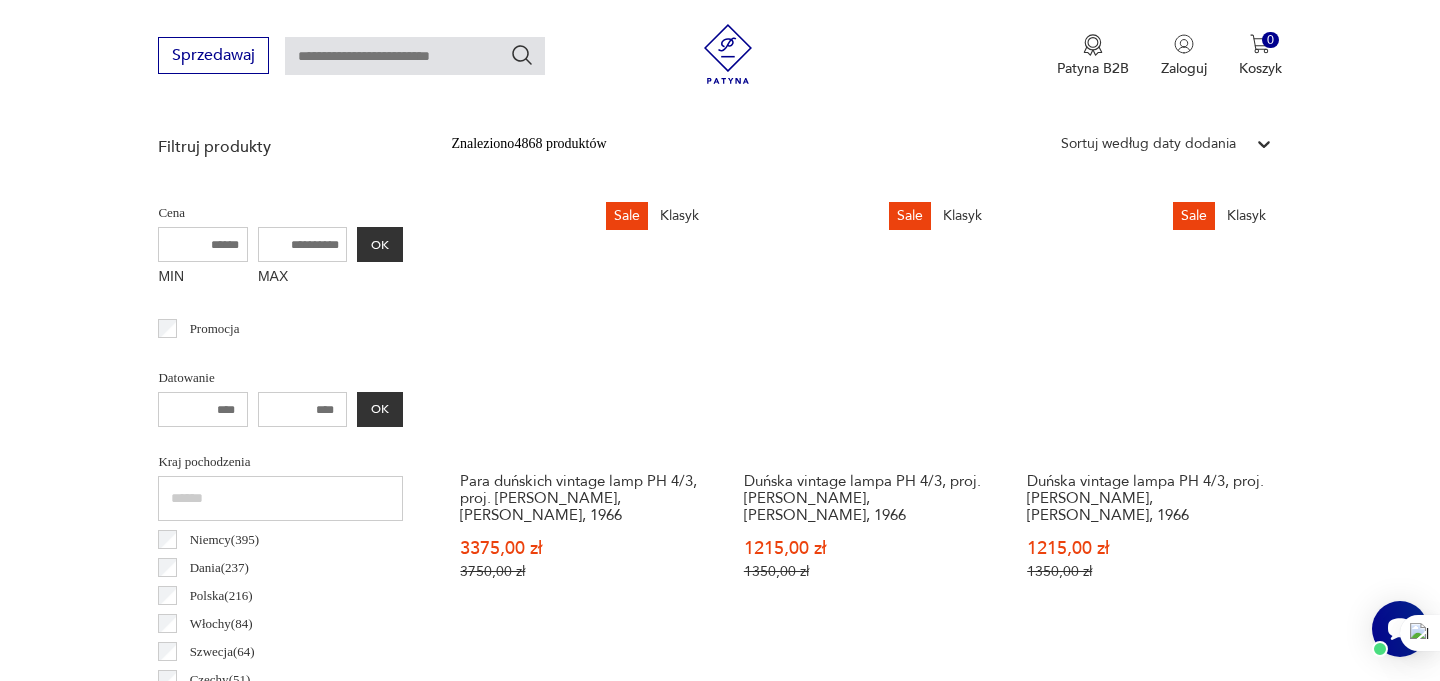 scroll, scrollTop: 645, scrollLeft: 0, axis: vertical 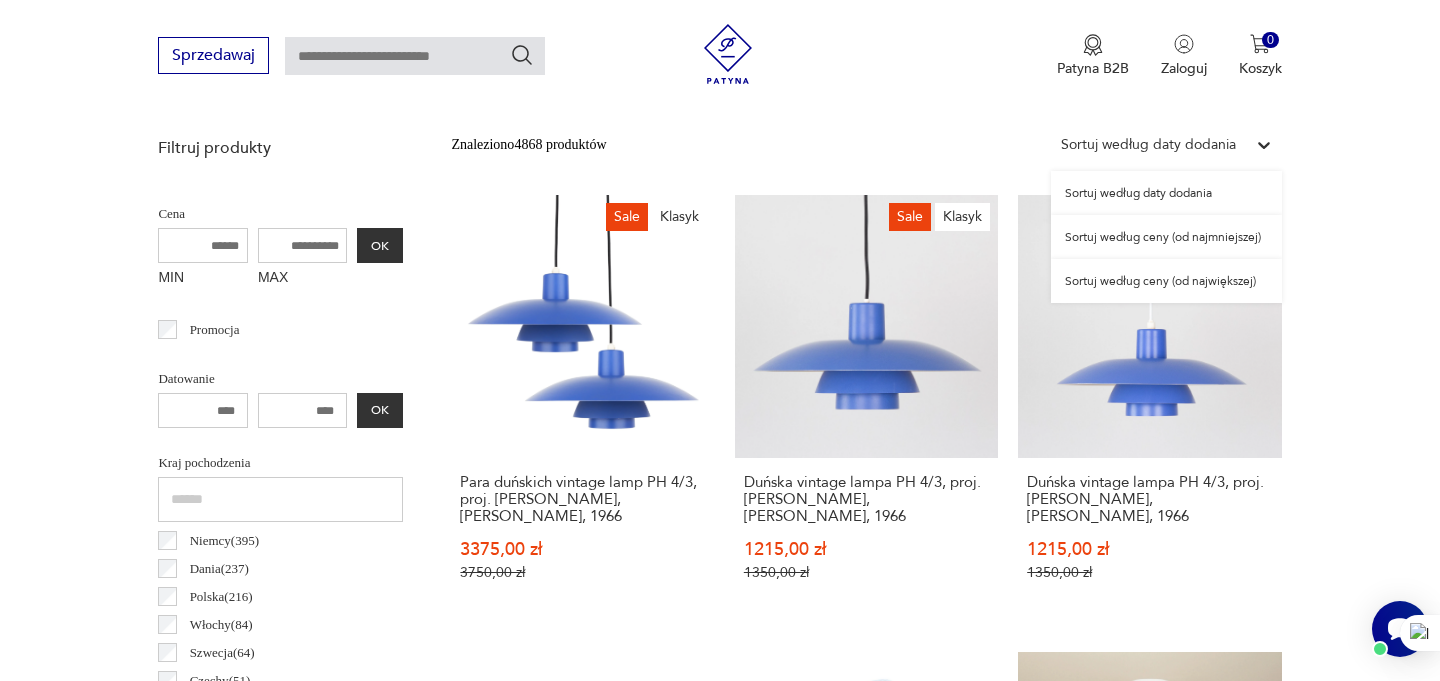 click 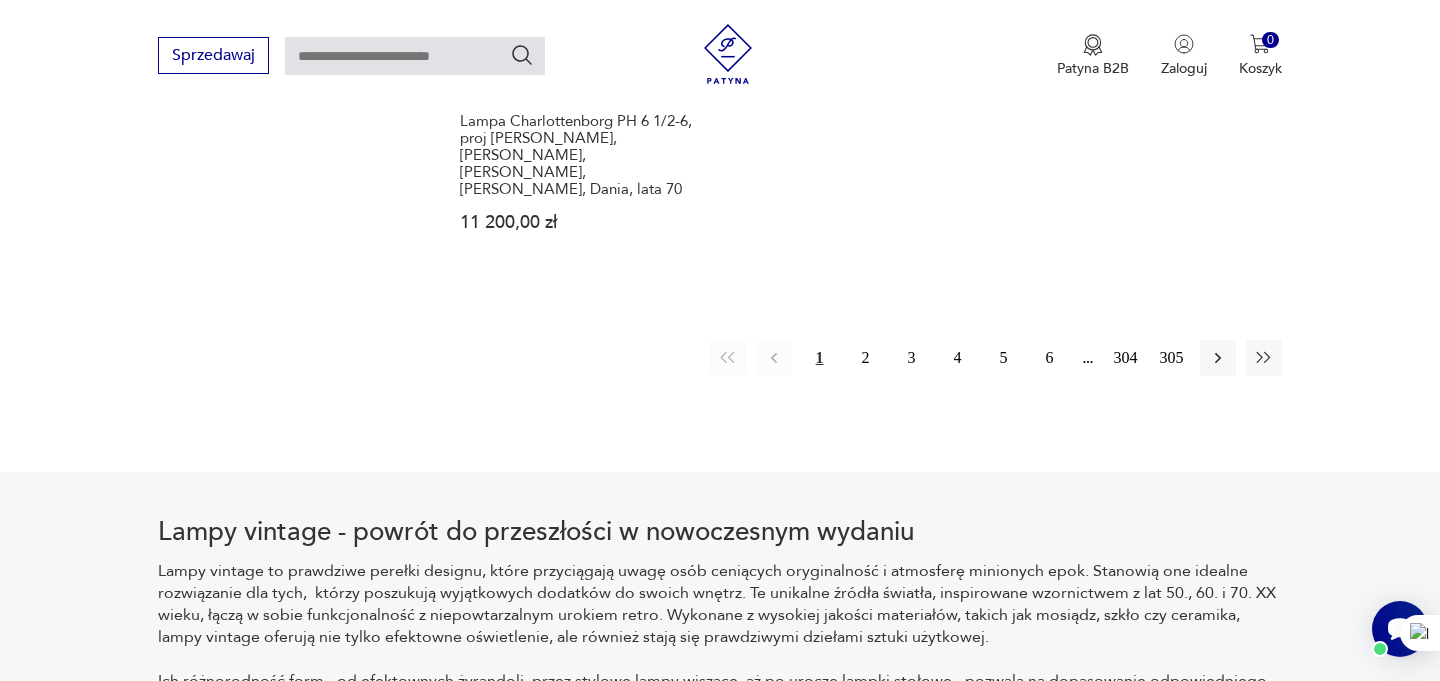 scroll, scrollTop: 3213, scrollLeft: 0, axis: vertical 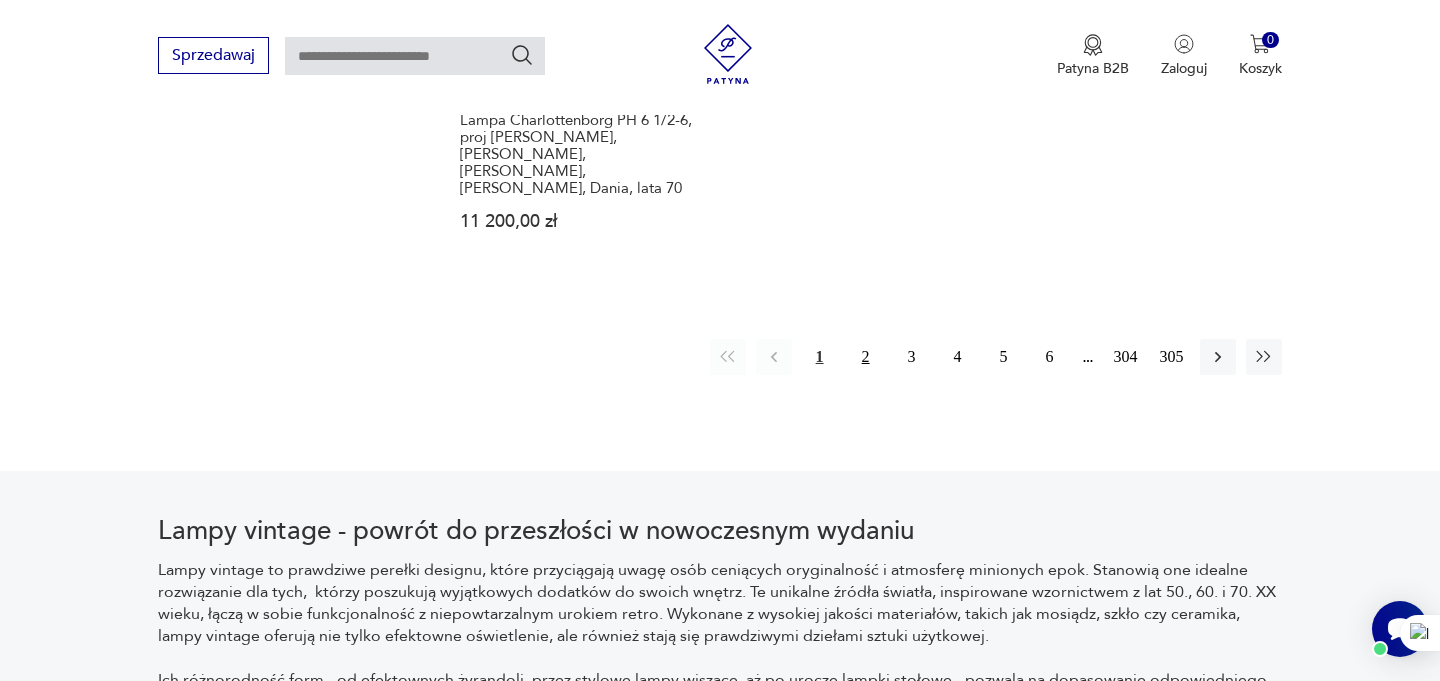 click on "2" at bounding box center (866, 357) 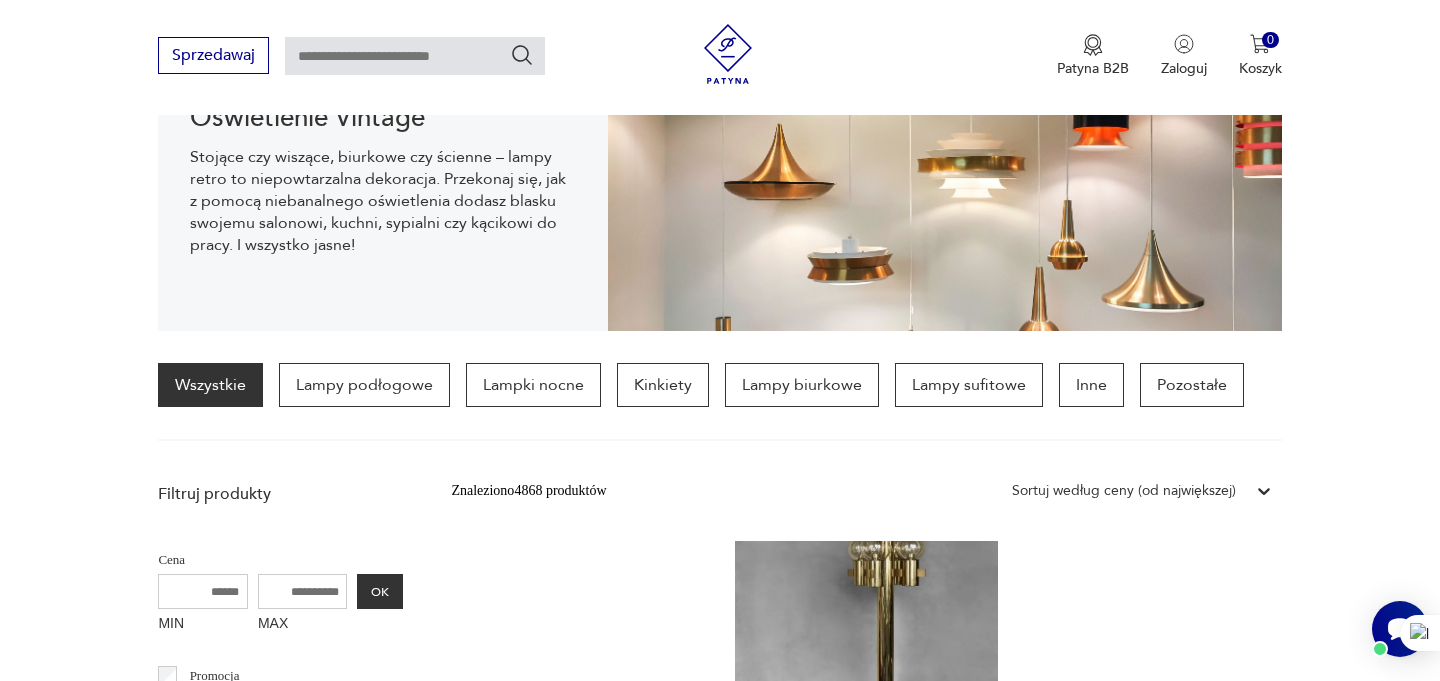 scroll, scrollTop: 108, scrollLeft: 0, axis: vertical 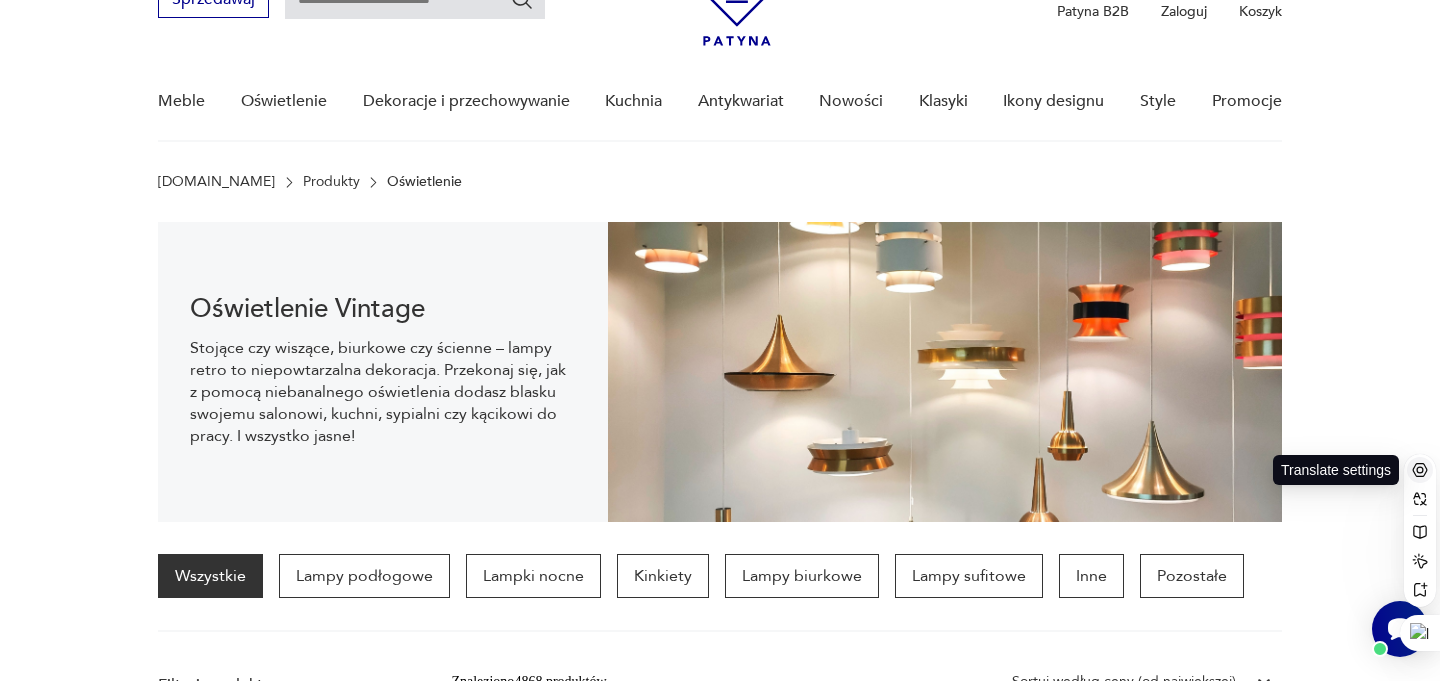 click 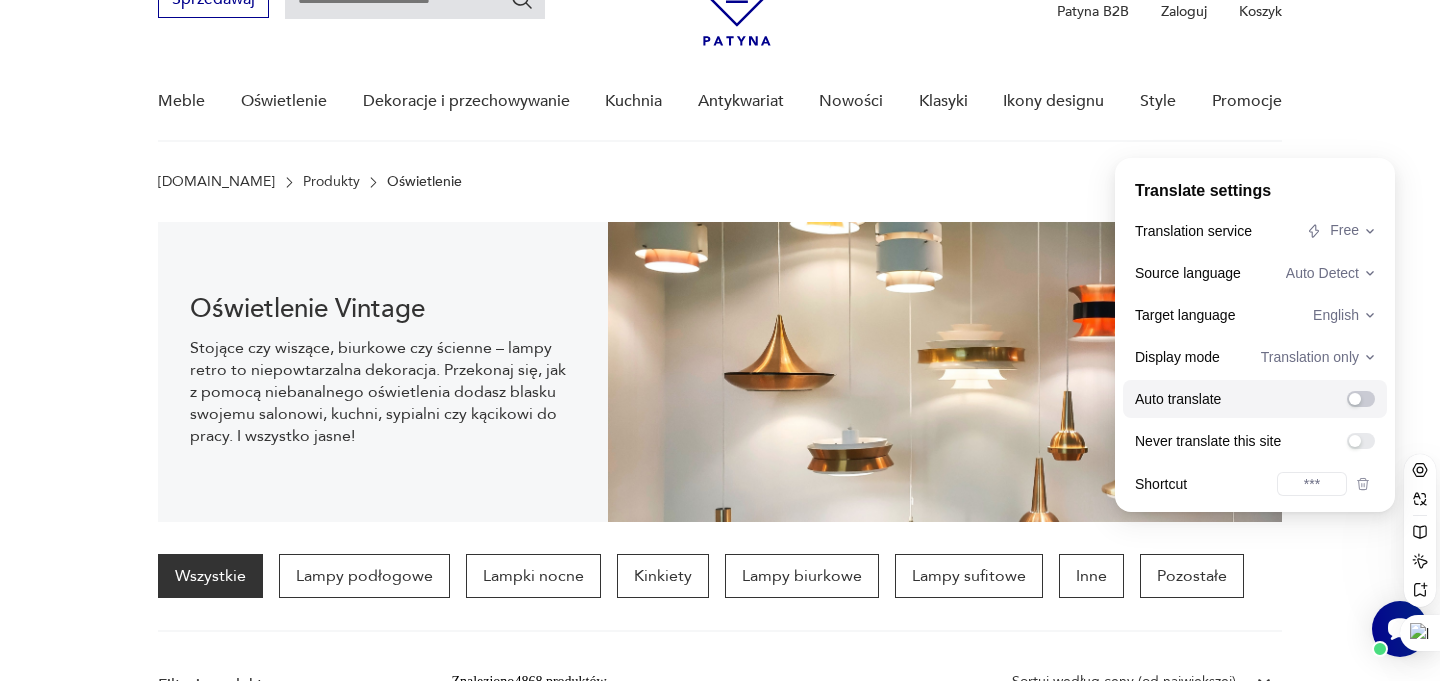 click at bounding box center [1355, 399] 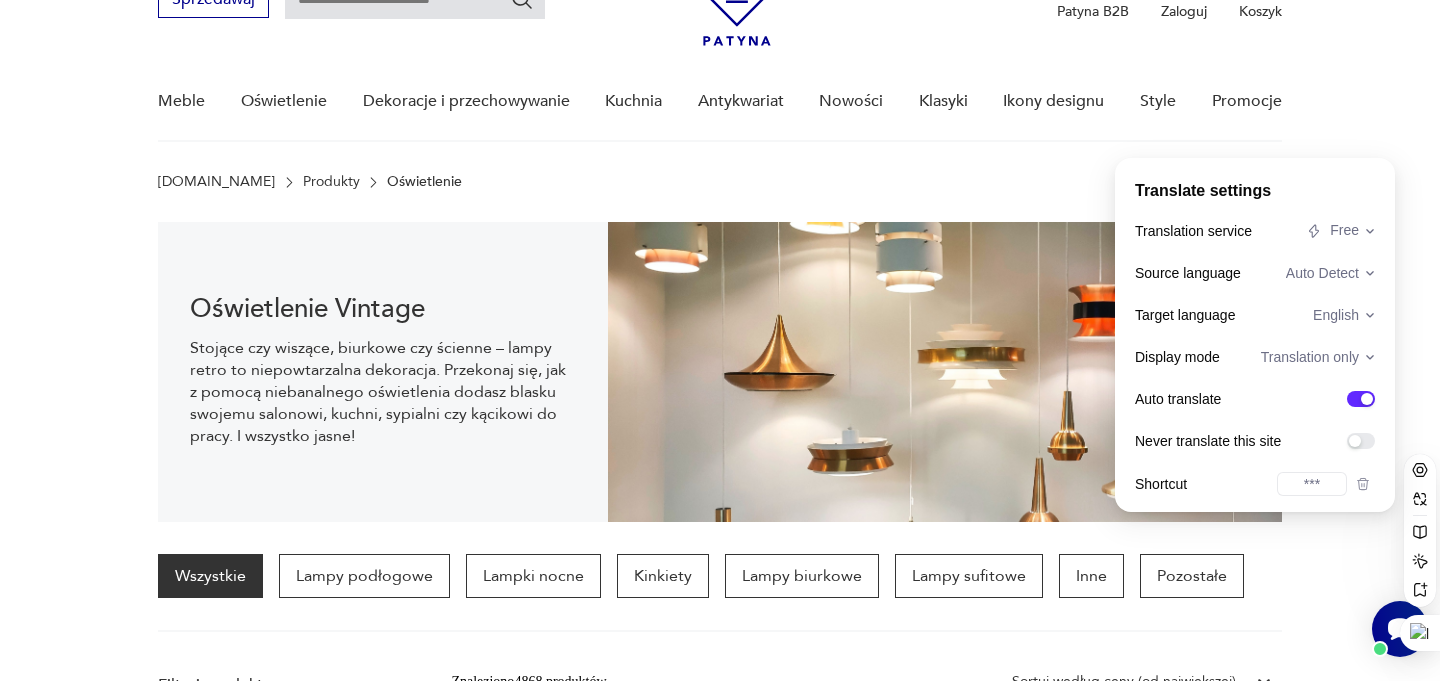 click on "Wszystkie Lampy podłogowe Lampki nocne Kinkiety Lampy biurkowe Lampy sufitowe Inne Pozostałe" at bounding box center [720, 593] 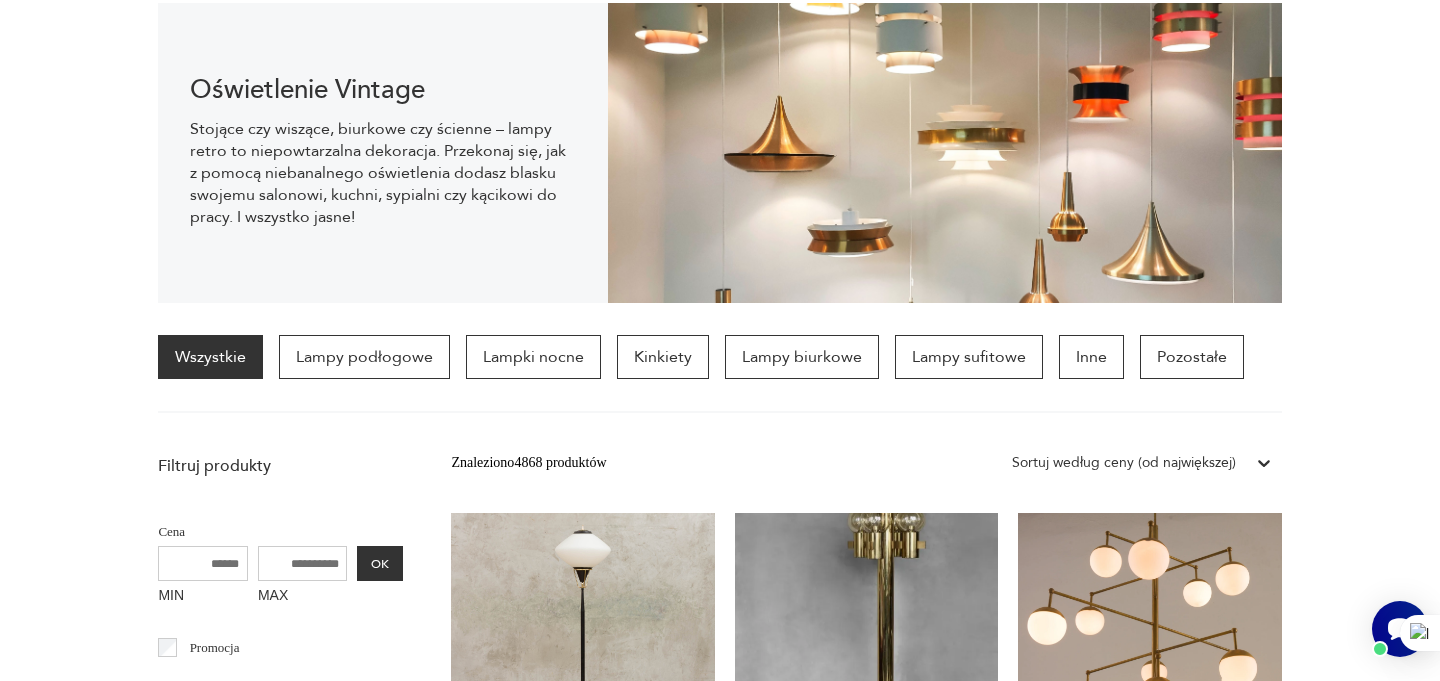 scroll, scrollTop: 0, scrollLeft: 0, axis: both 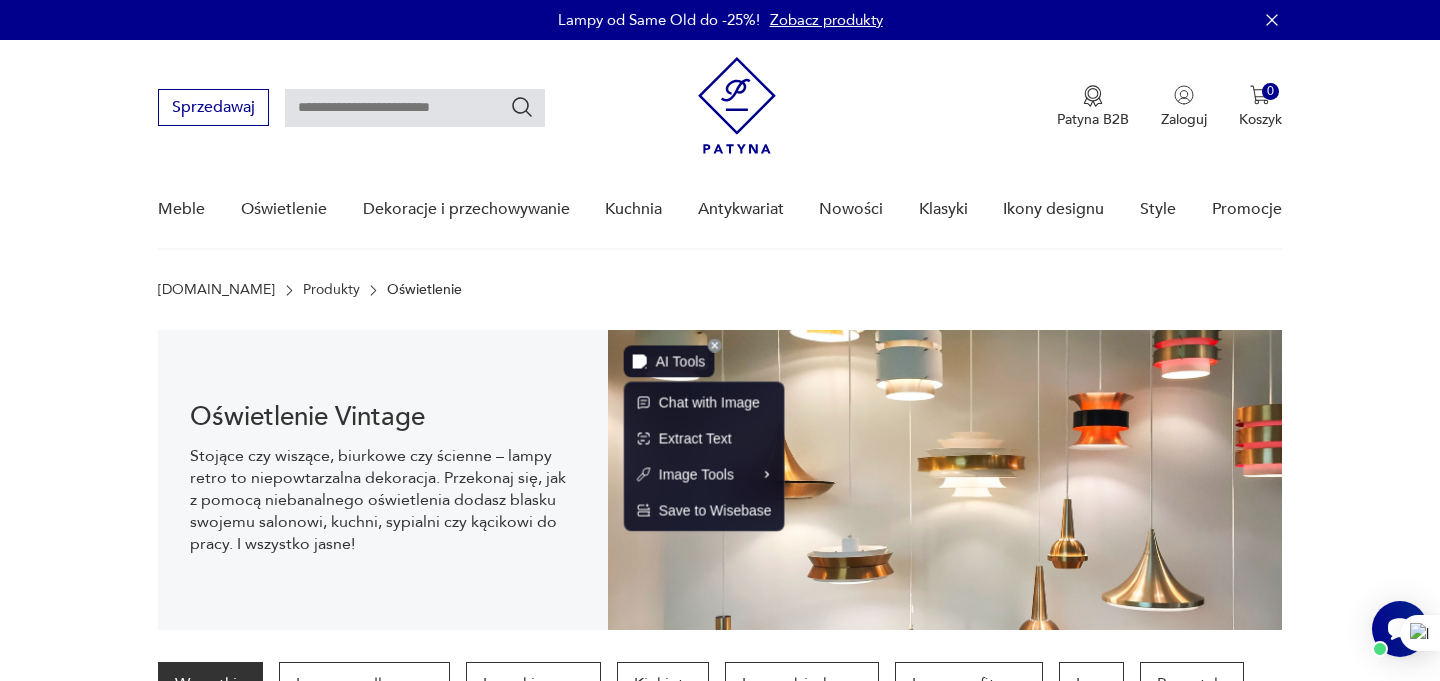 click at bounding box center (640, 362) 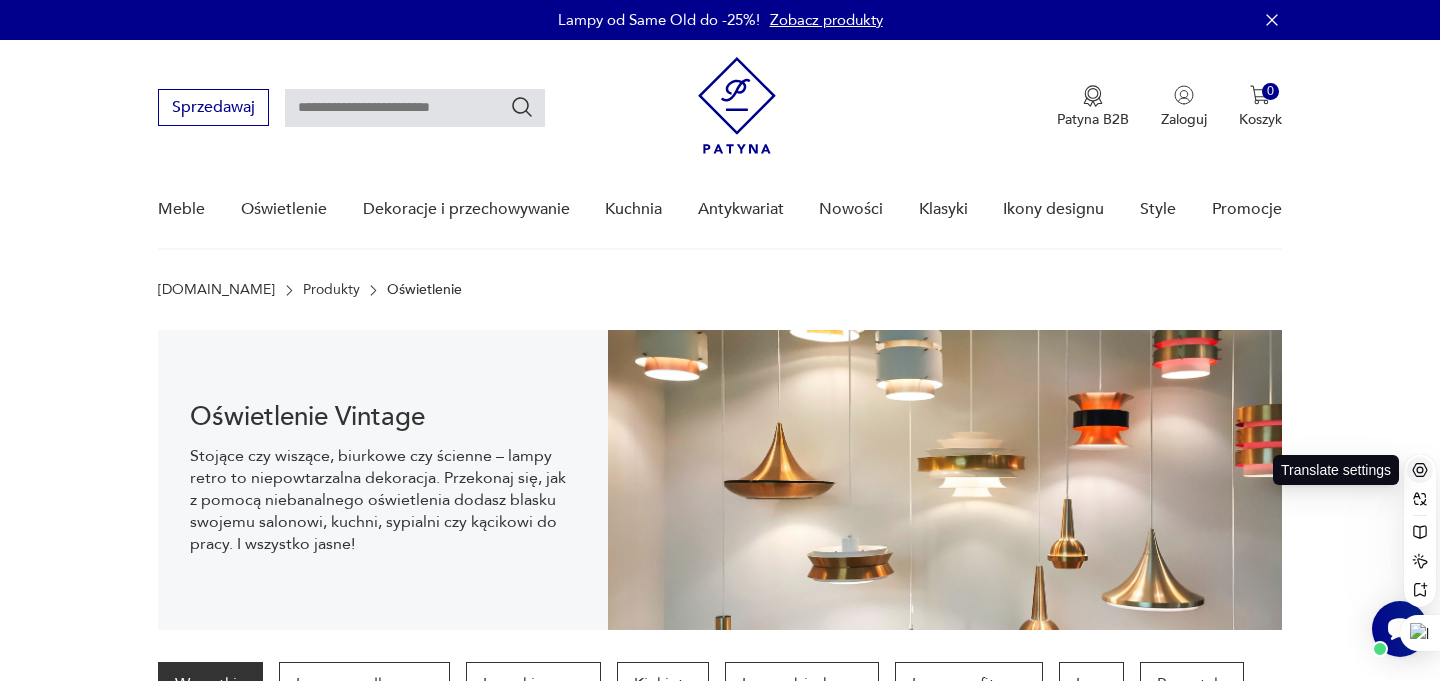 click at bounding box center (1420, 470) 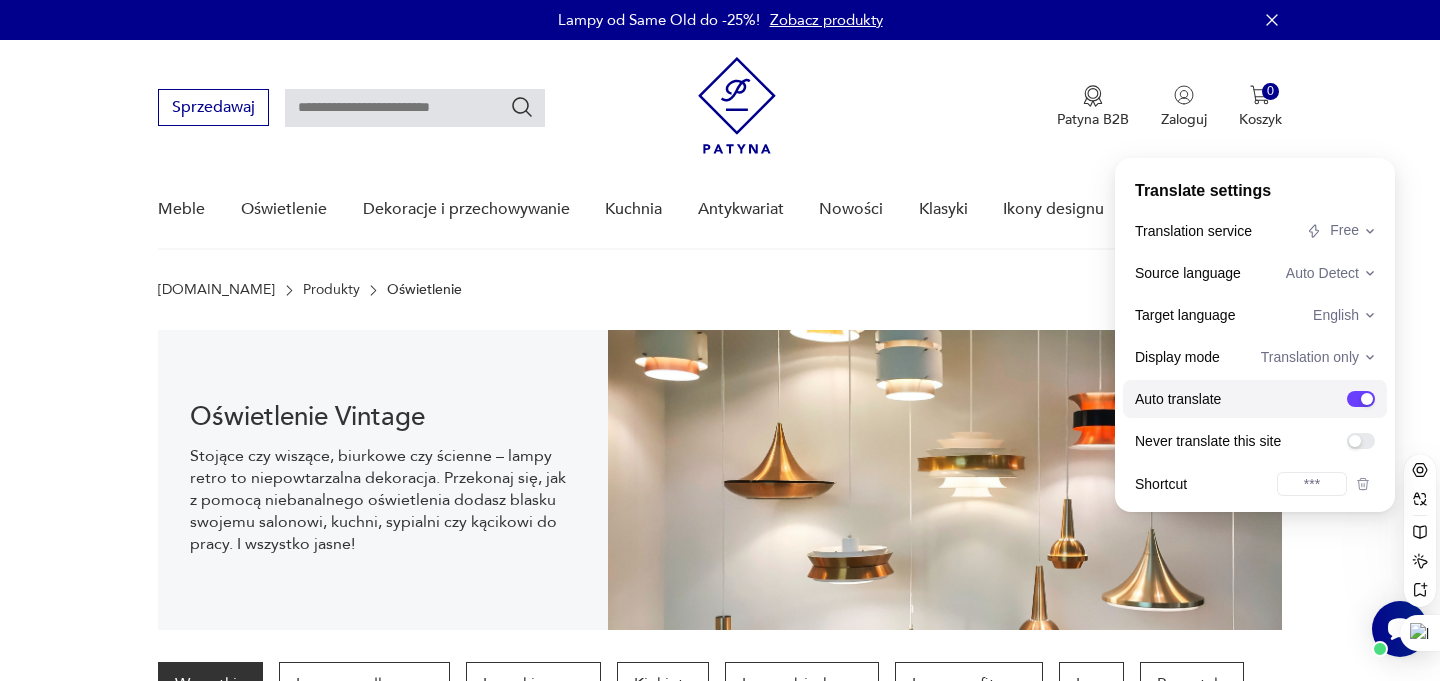 click at bounding box center [1367, 399] 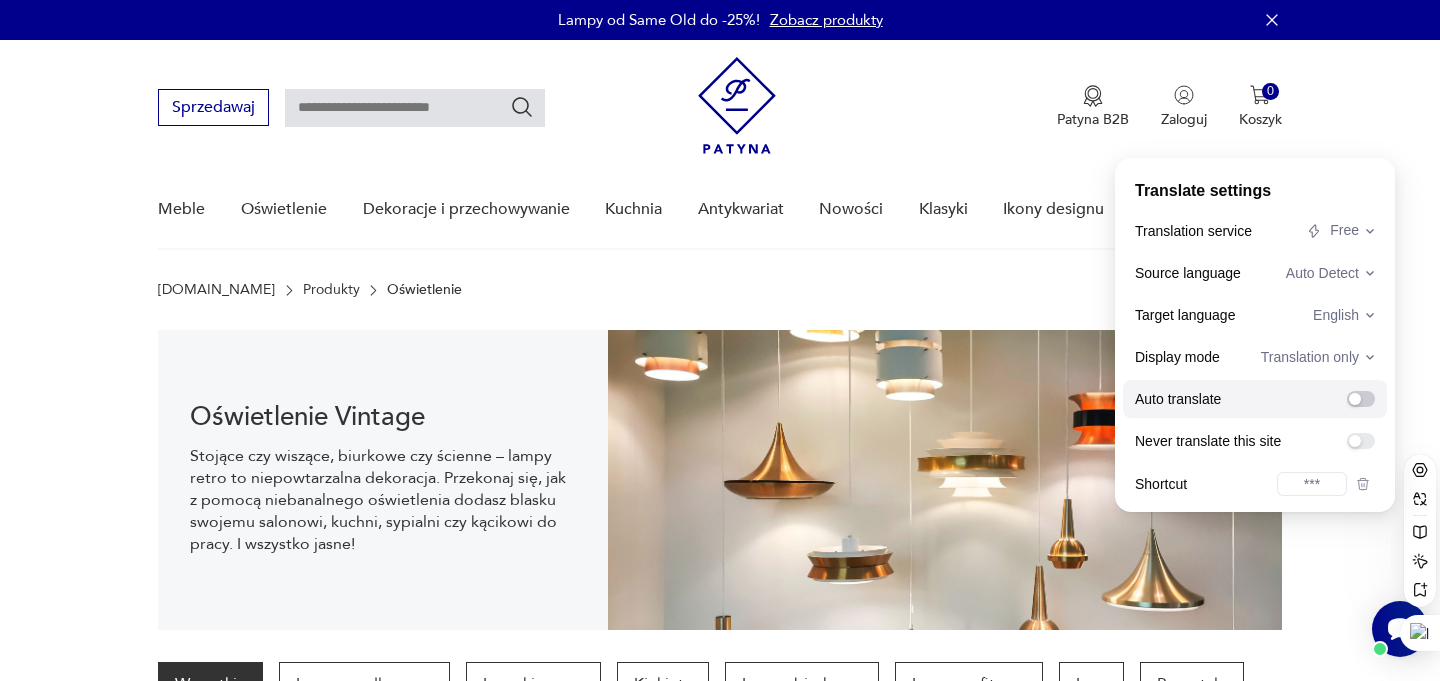 click at bounding box center (1361, 399) 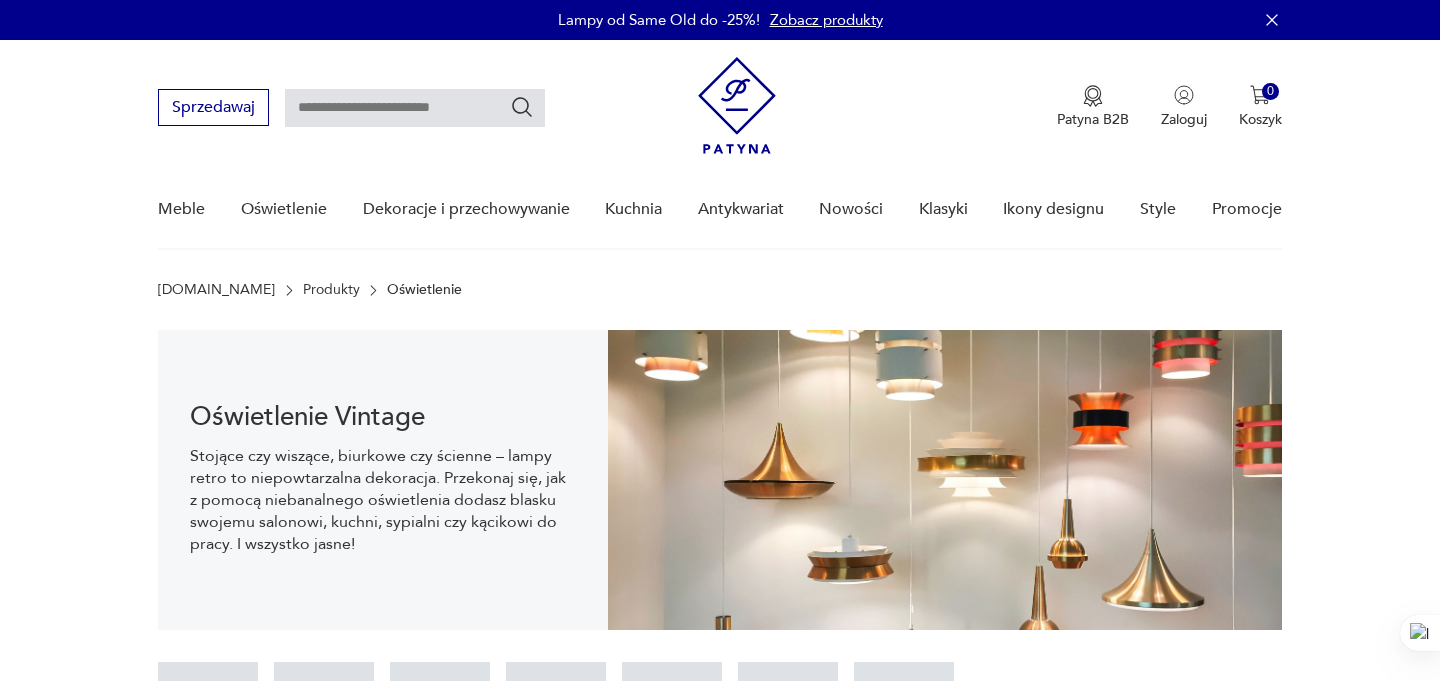 scroll, scrollTop: 29, scrollLeft: 0, axis: vertical 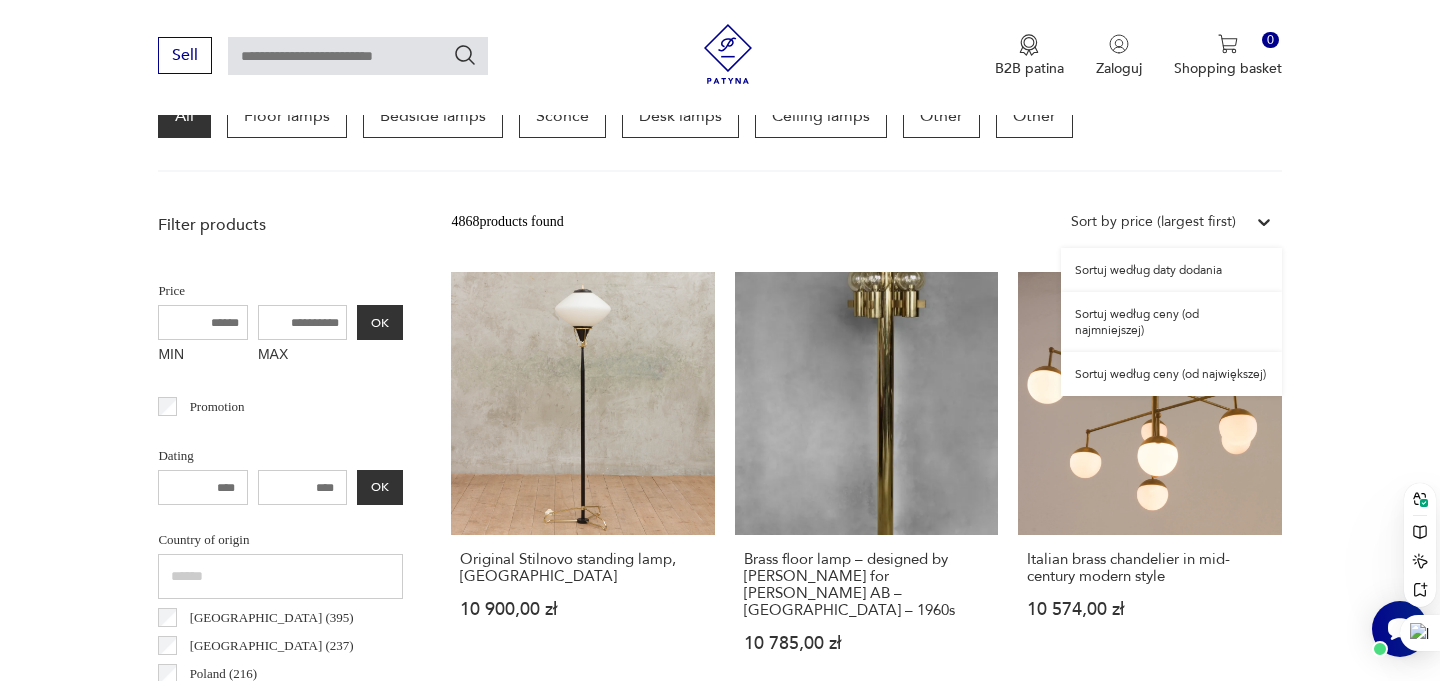 click 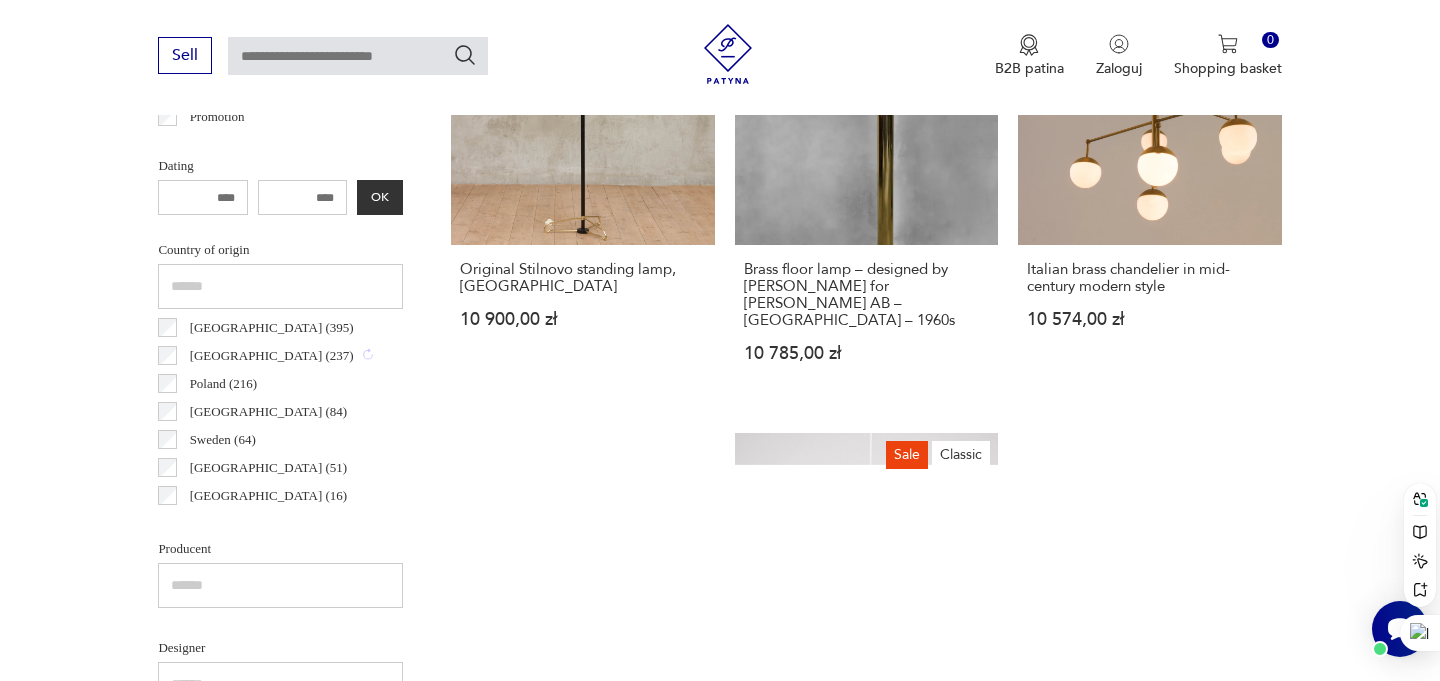 scroll, scrollTop: 870, scrollLeft: 0, axis: vertical 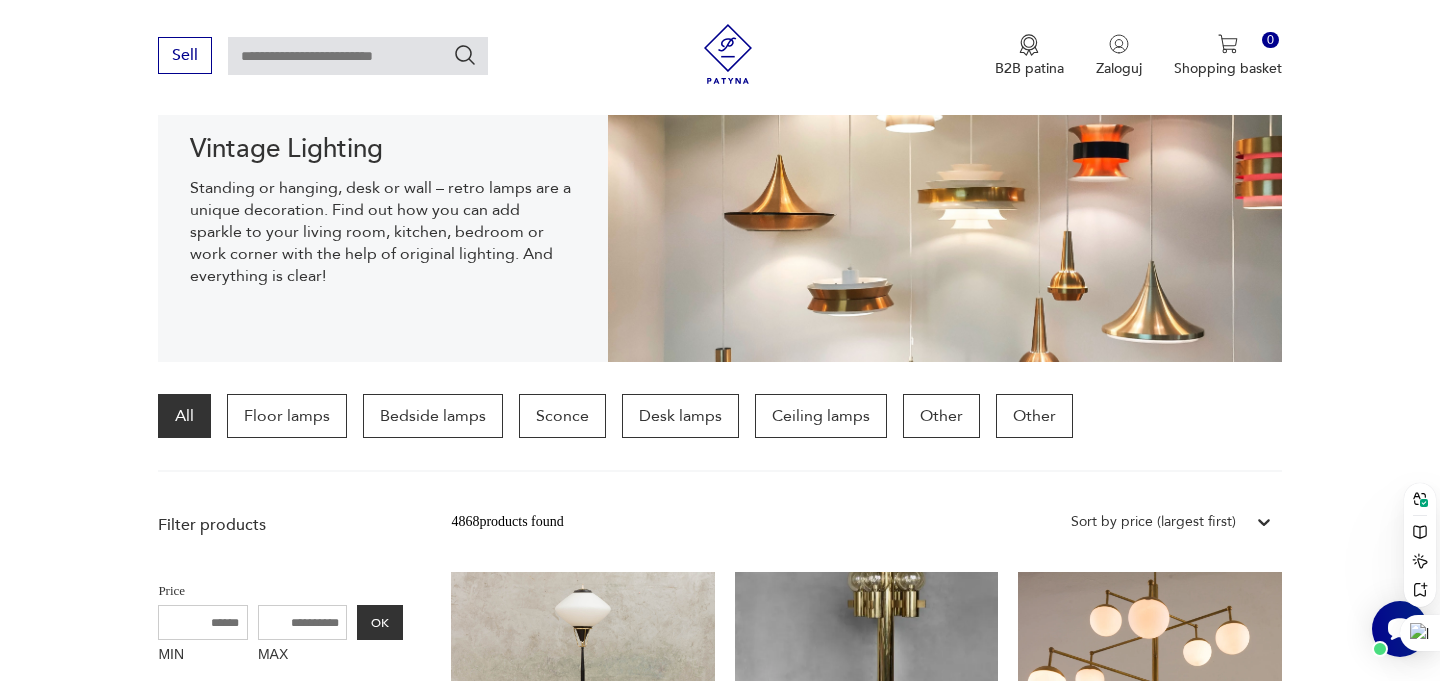 click 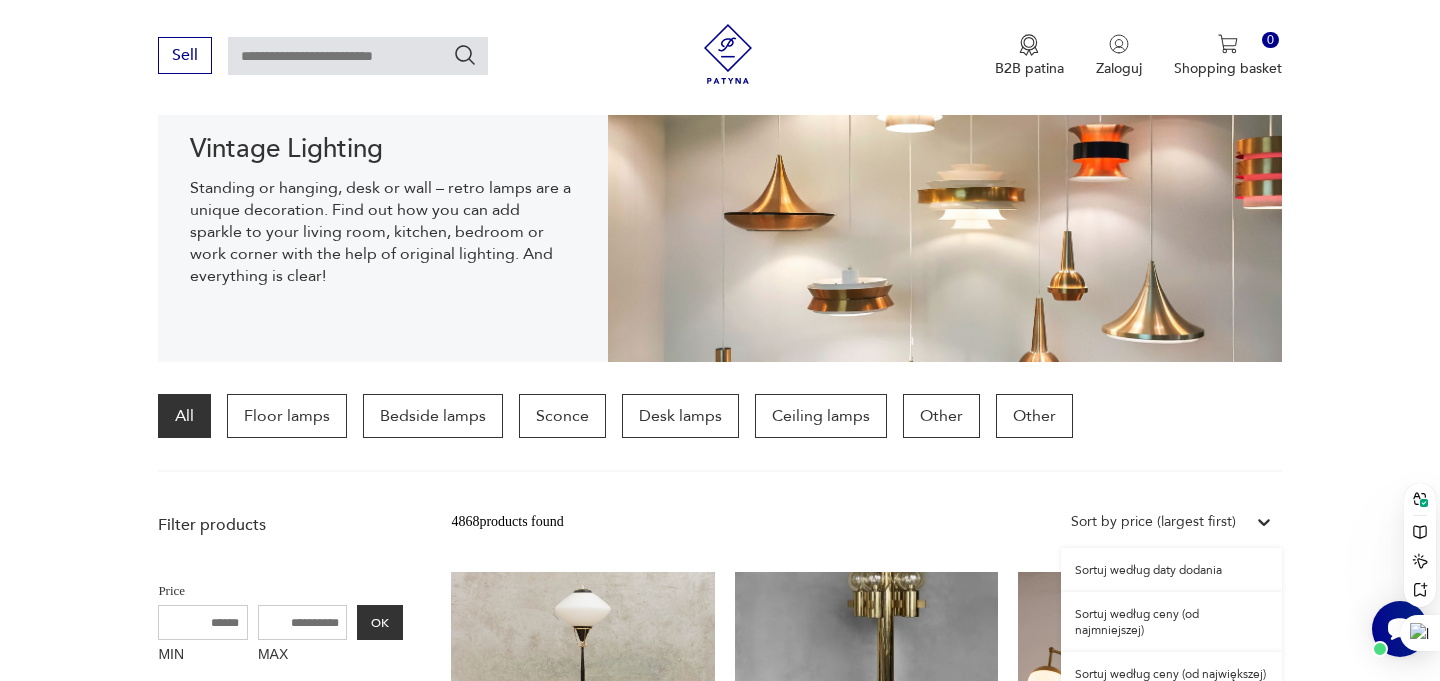 scroll, scrollTop: 309, scrollLeft: 0, axis: vertical 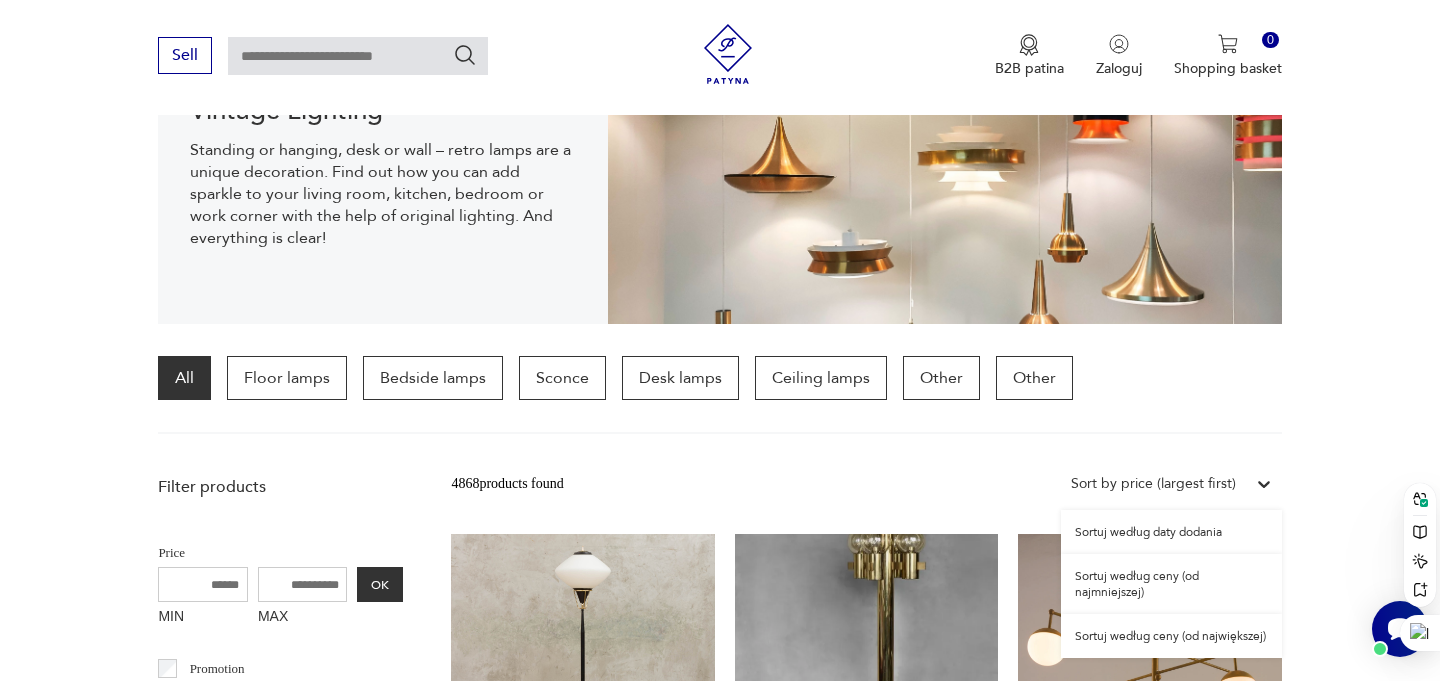 click on "option Sortuj według ceny (od największej) selected, 3 of 3. 3 results available. Use Up and Down to choose options, press Enter to select the currently focused option, press Escape to exit the menu, press Tab to select the option and exit the menu. Sort by price (largest first) Sortuj według daty dodania Sortuj według ceny (od najmniejszej) Sortuj według ceny (od największej)" at bounding box center (1171, 484) 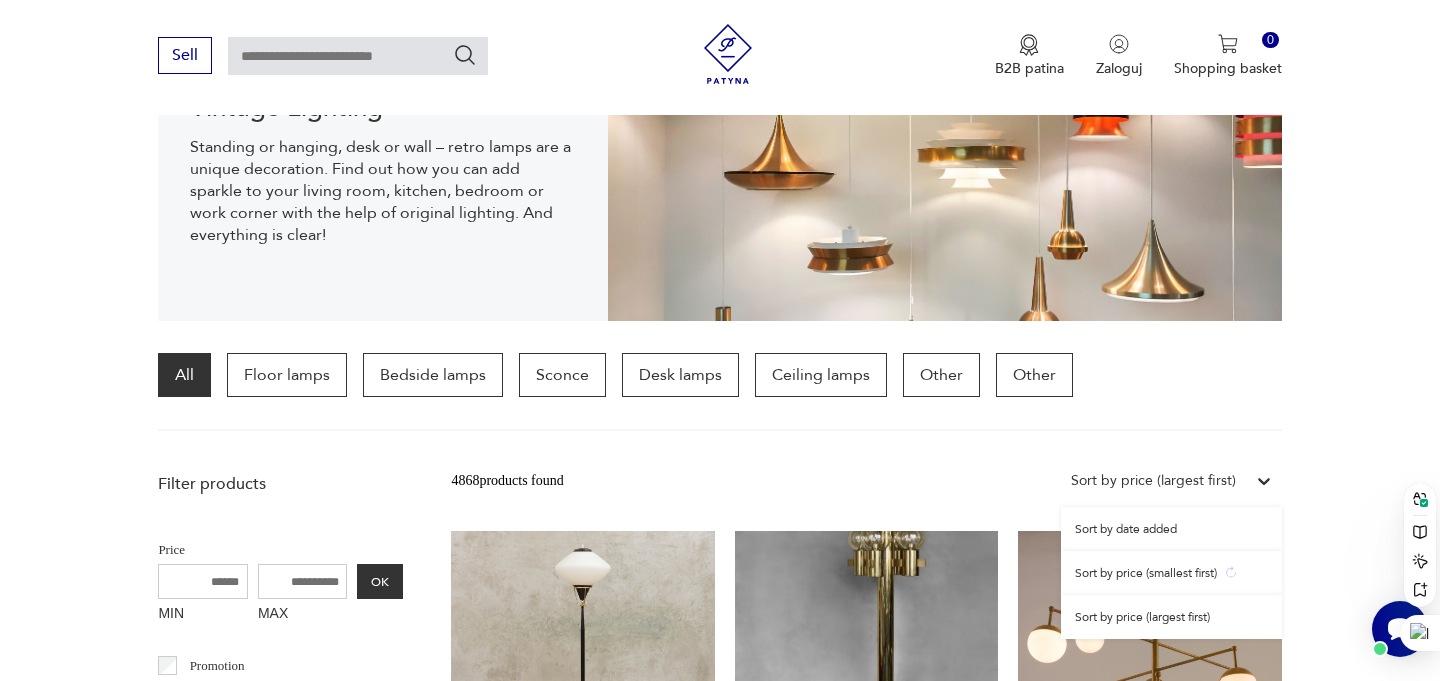 click on "Sort by price (smallest first)" at bounding box center [1146, 573] 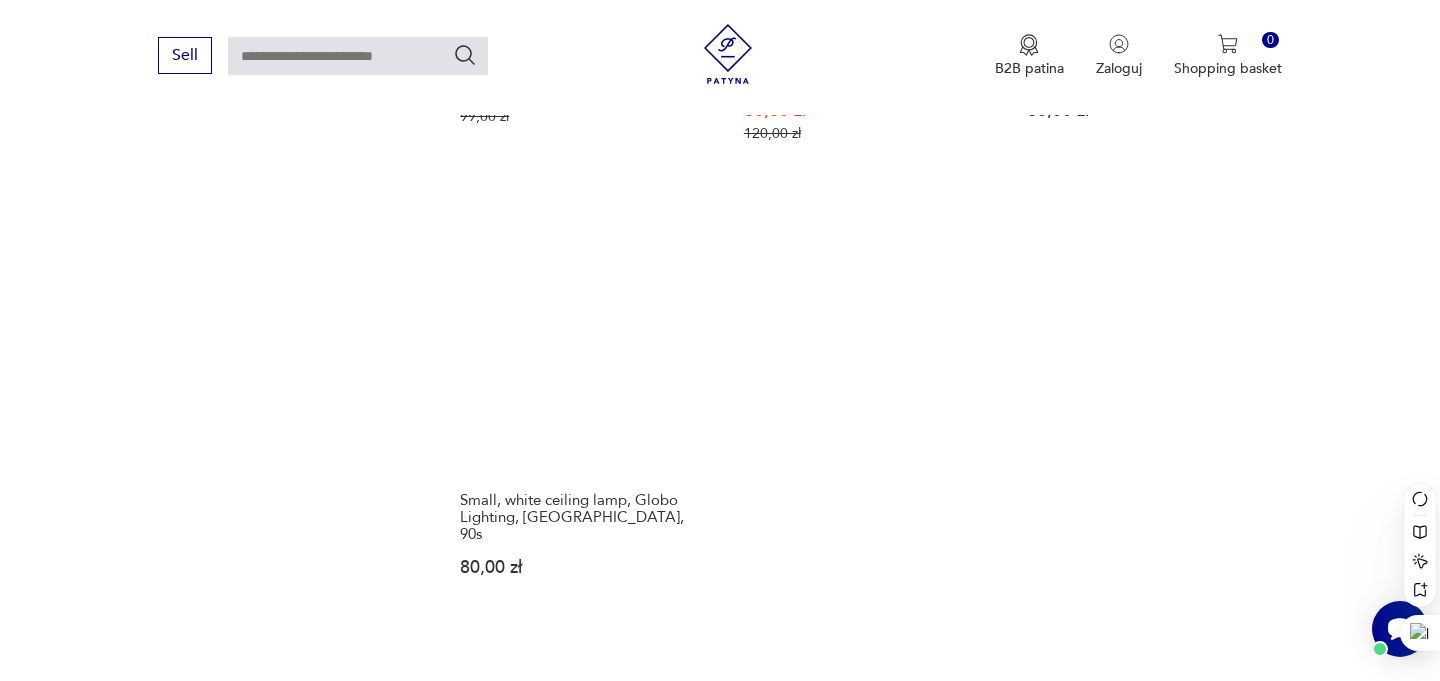 scroll, scrollTop: 2808, scrollLeft: 0, axis: vertical 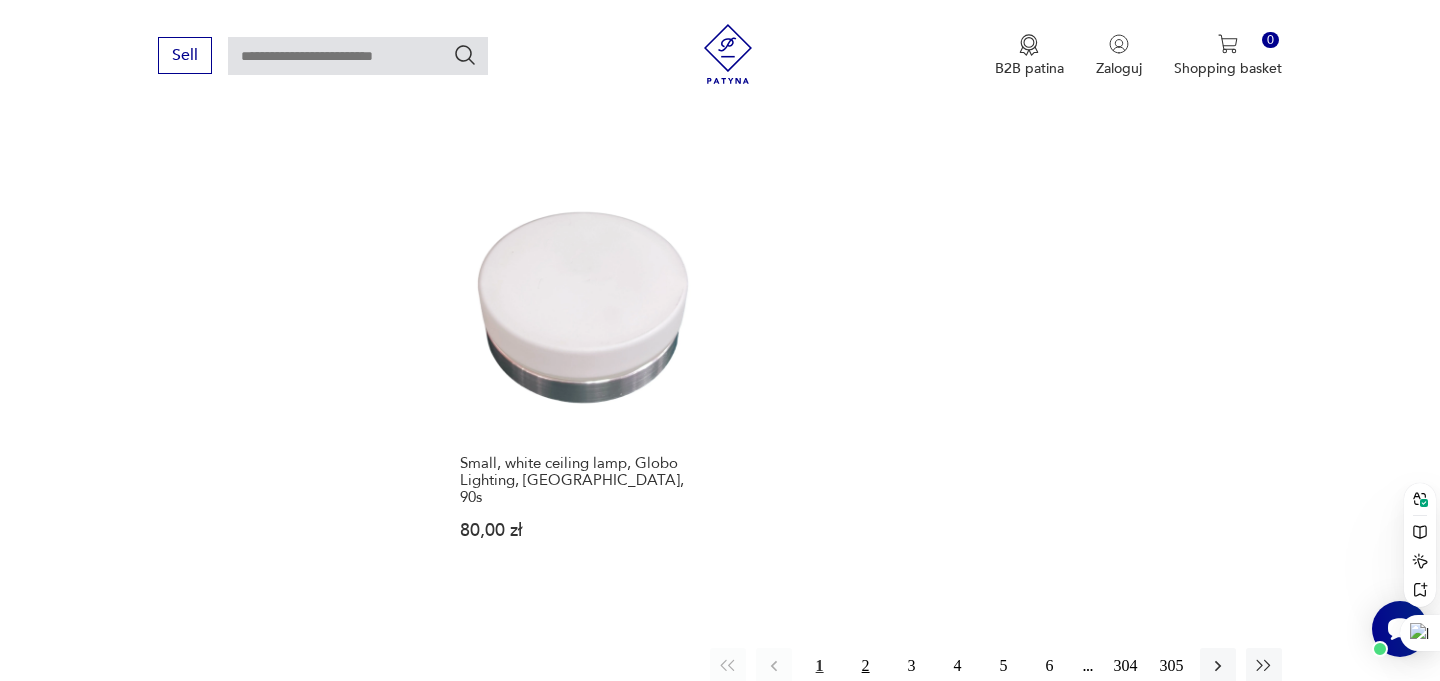click on "2" at bounding box center (866, 666) 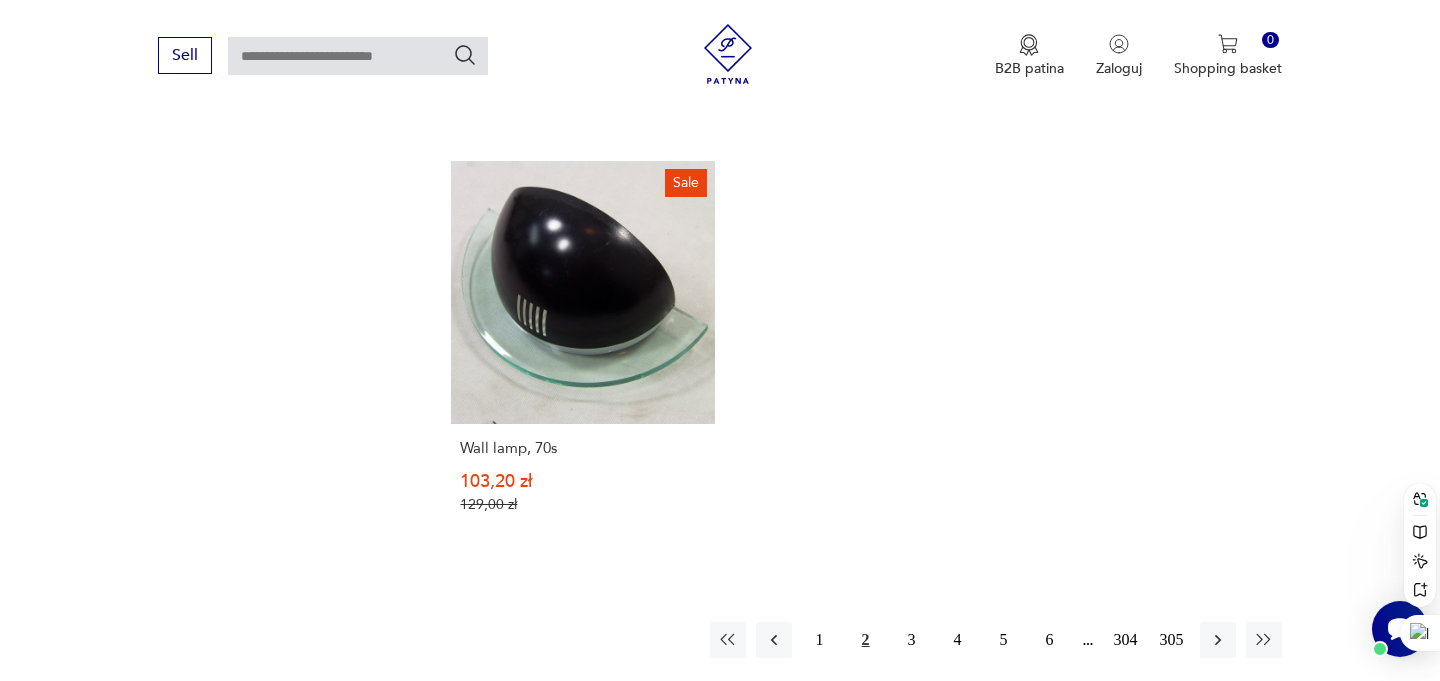 scroll, scrollTop: 2873, scrollLeft: 0, axis: vertical 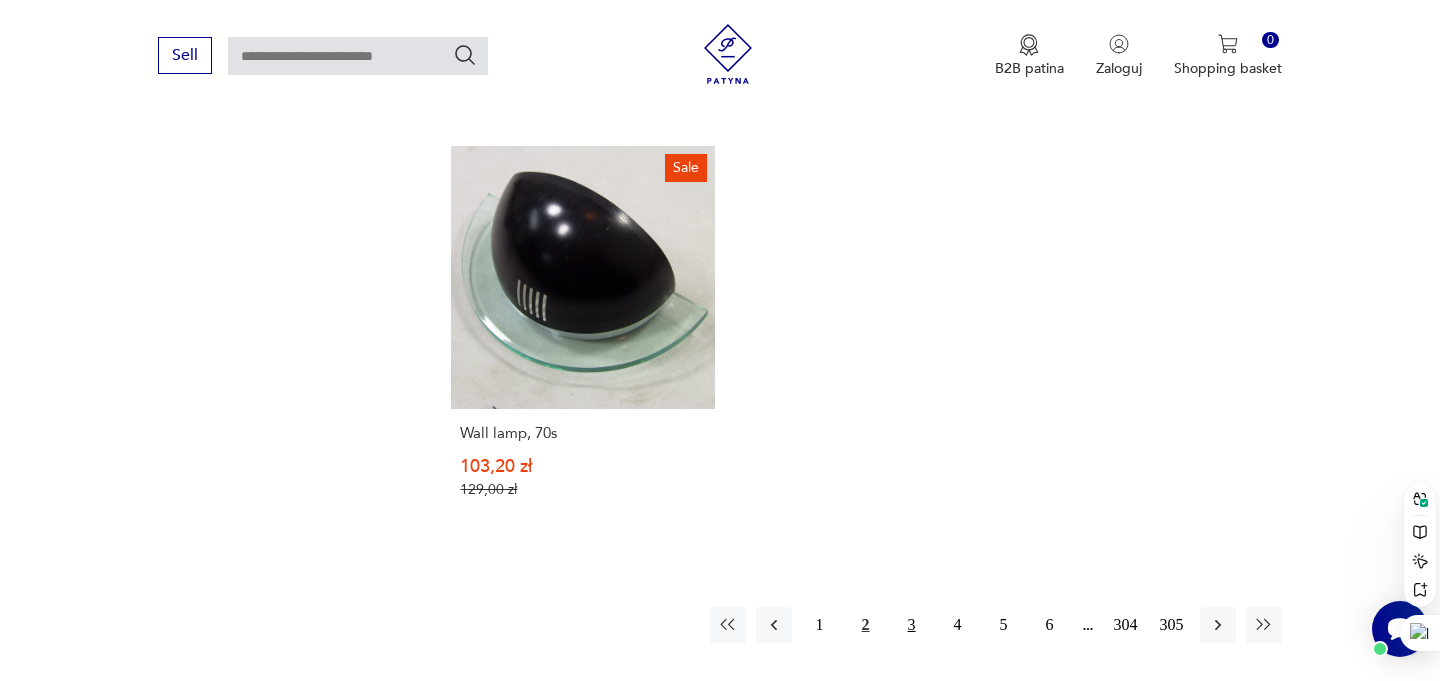 click on "3" at bounding box center [912, 625] 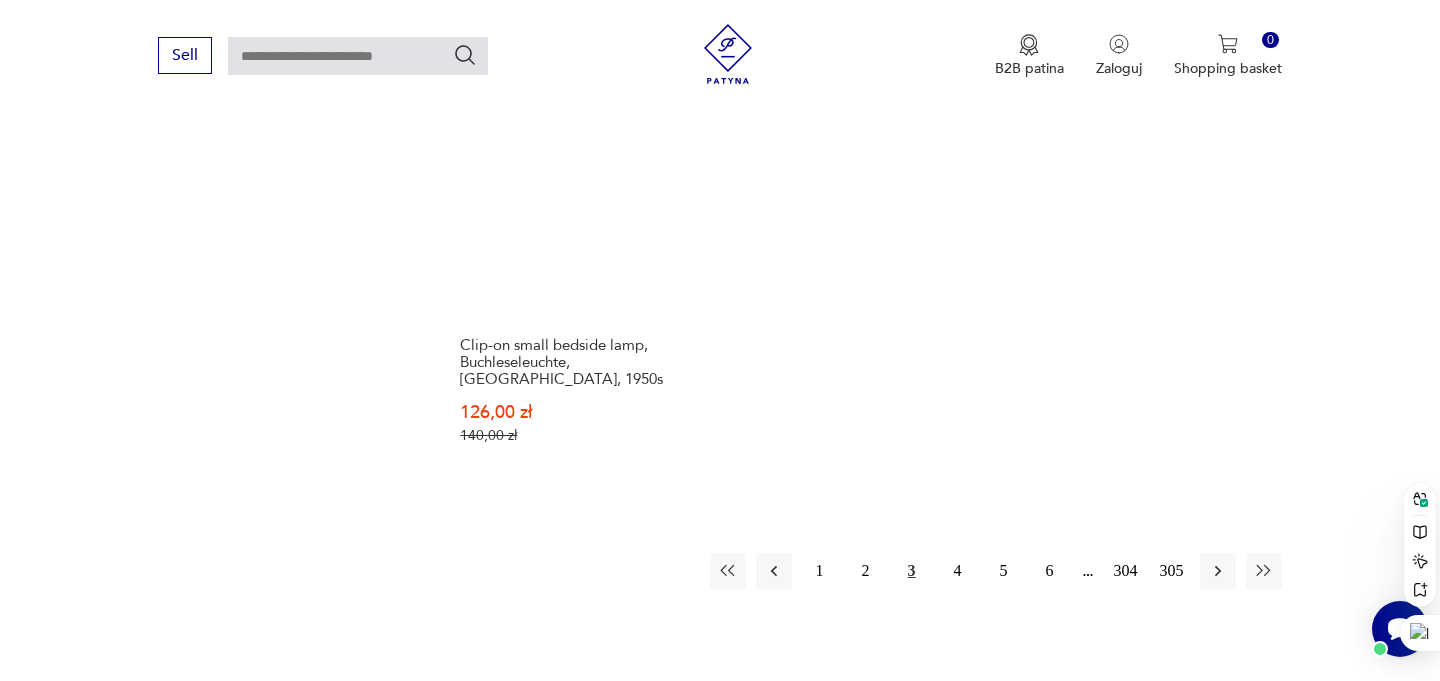 scroll, scrollTop: 2980, scrollLeft: 0, axis: vertical 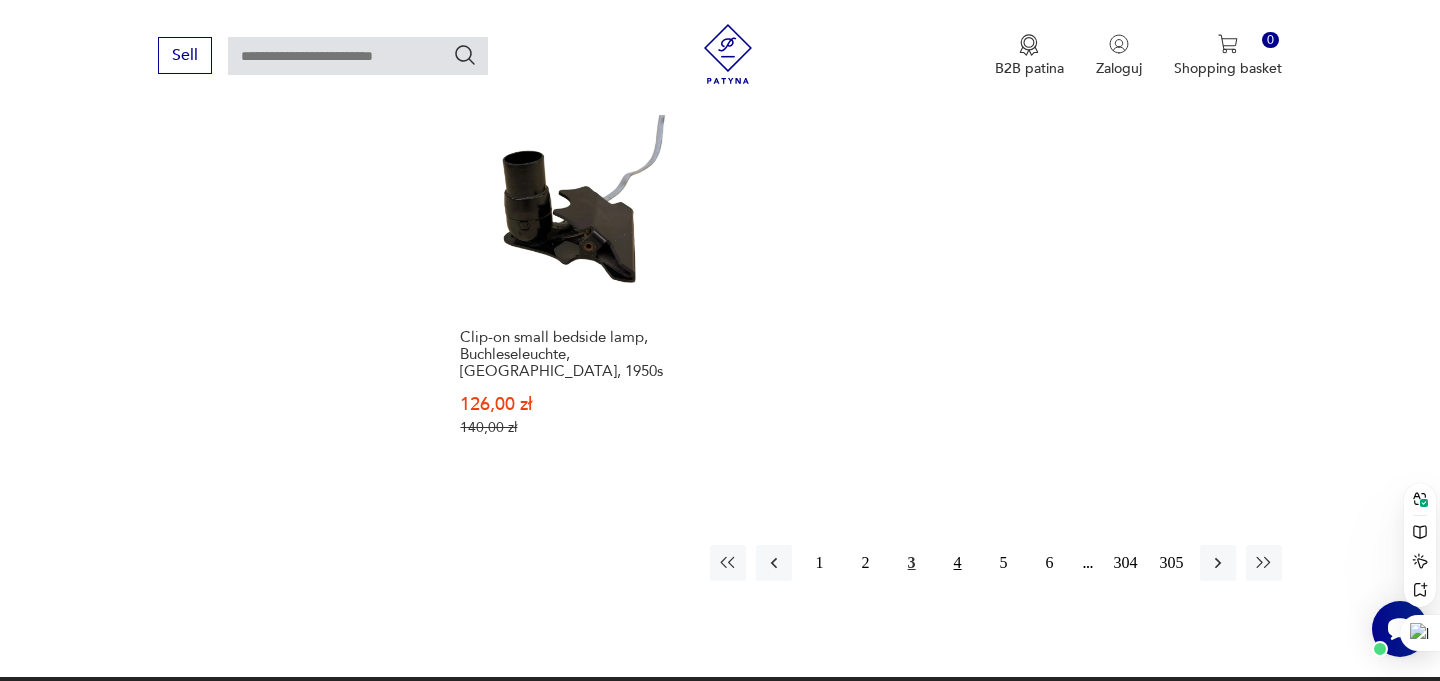 click on "4" at bounding box center (958, 563) 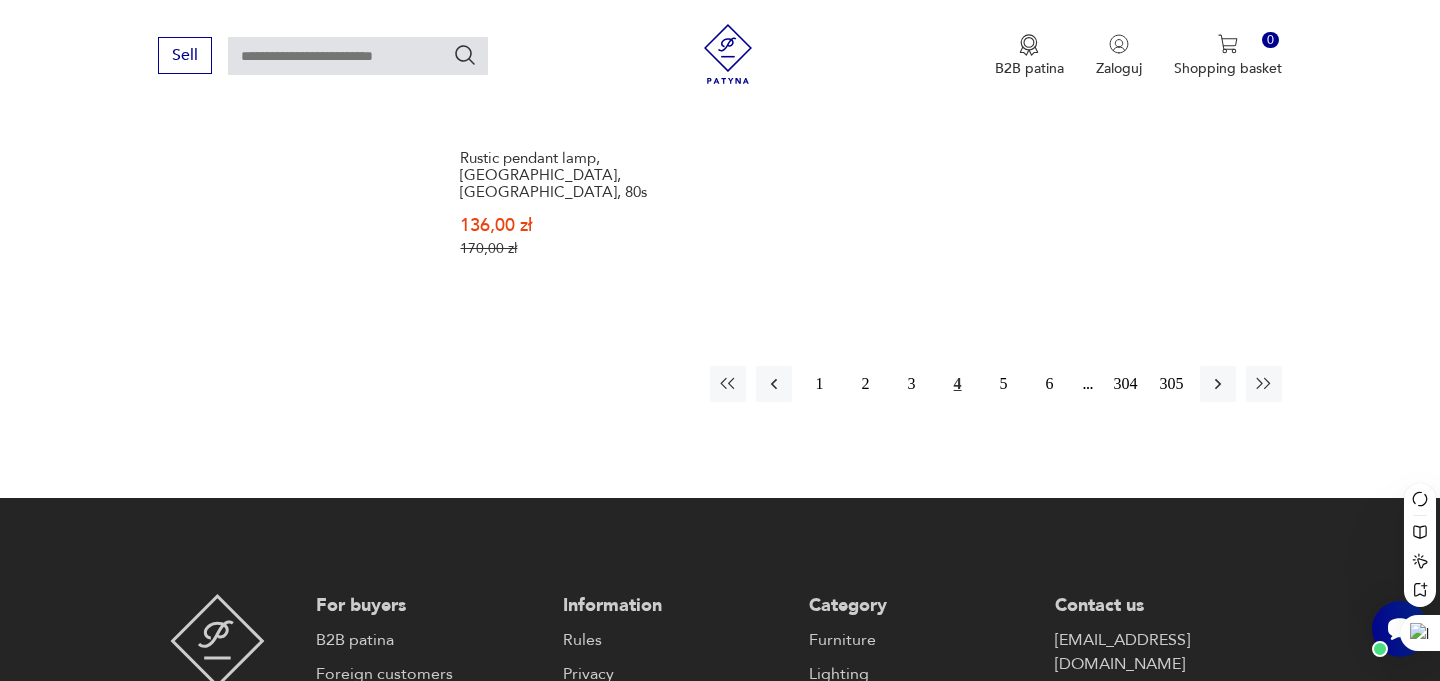 scroll, scrollTop: 3183, scrollLeft: 0, axis: vertical 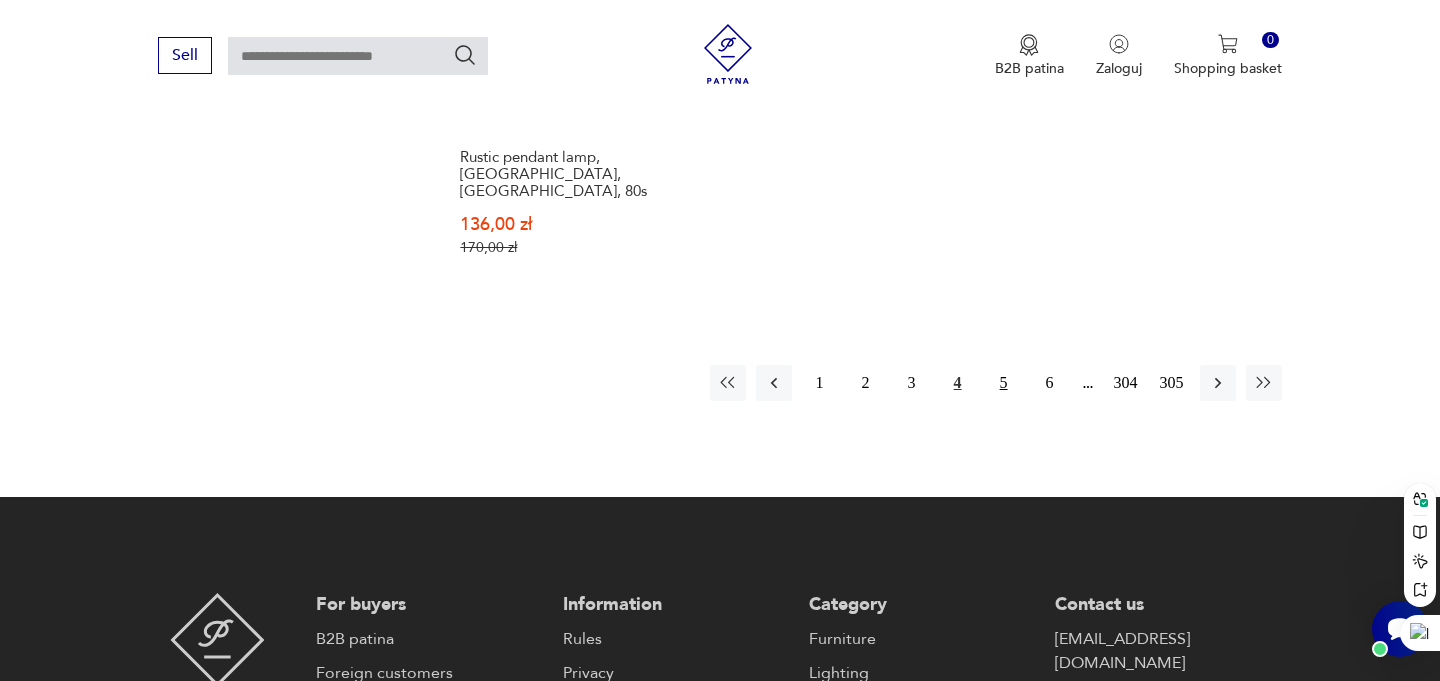 click on "5" at bounding box center (1004, 383) 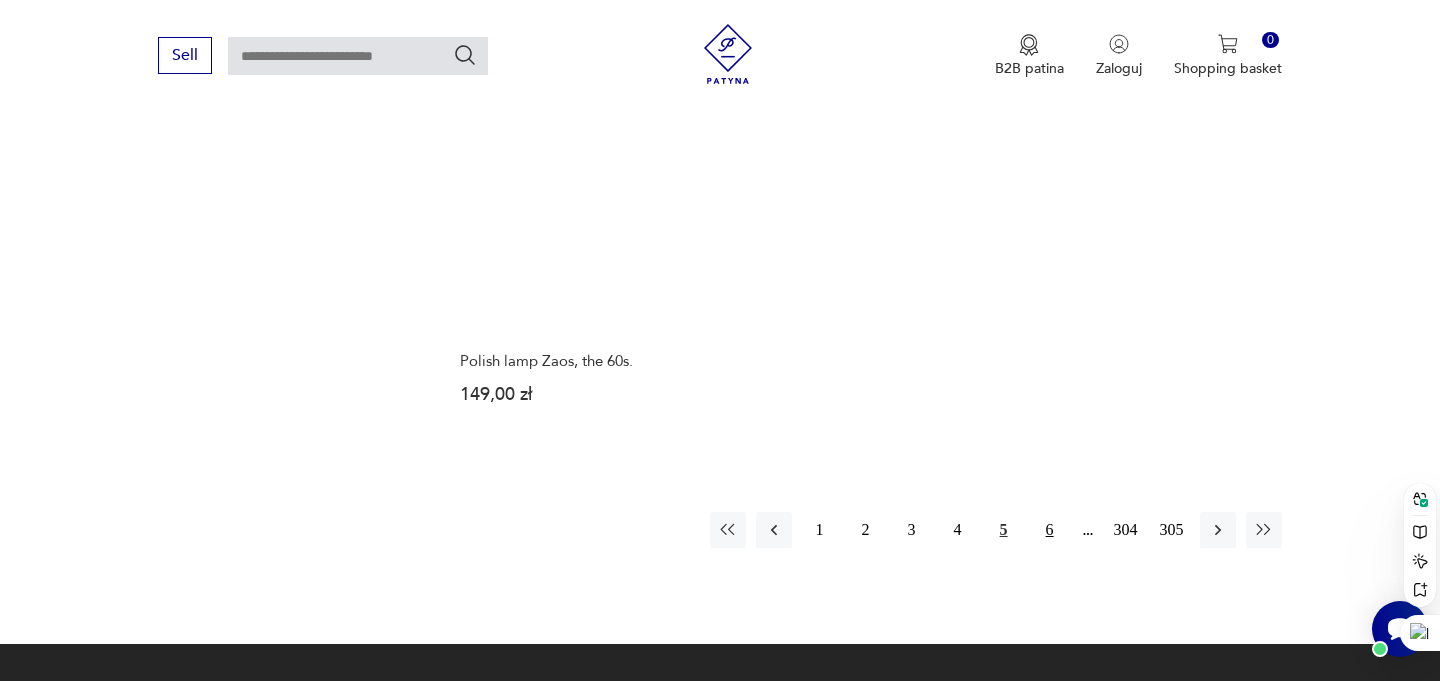 scroll, scrollTop: 2981, scrollLeft: 0, axis: vertical 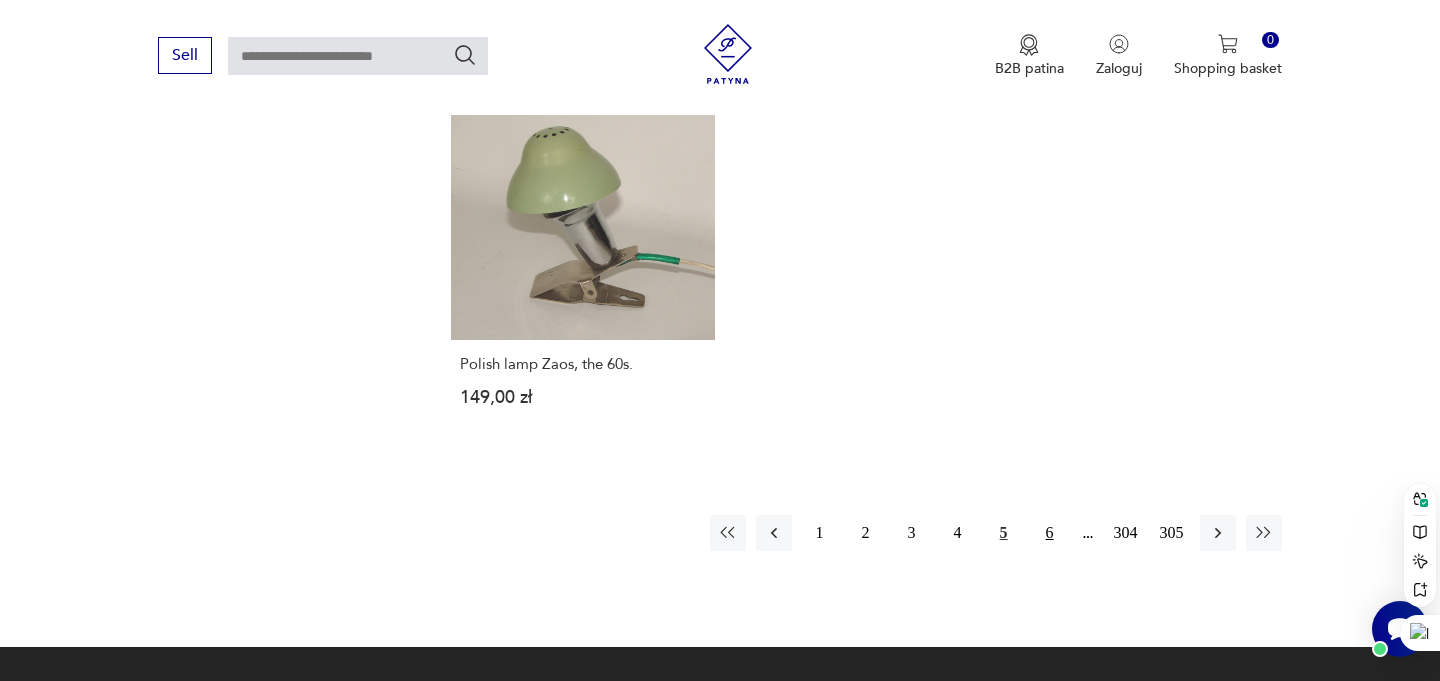 click on "6" at bounding box center [1050, 533] 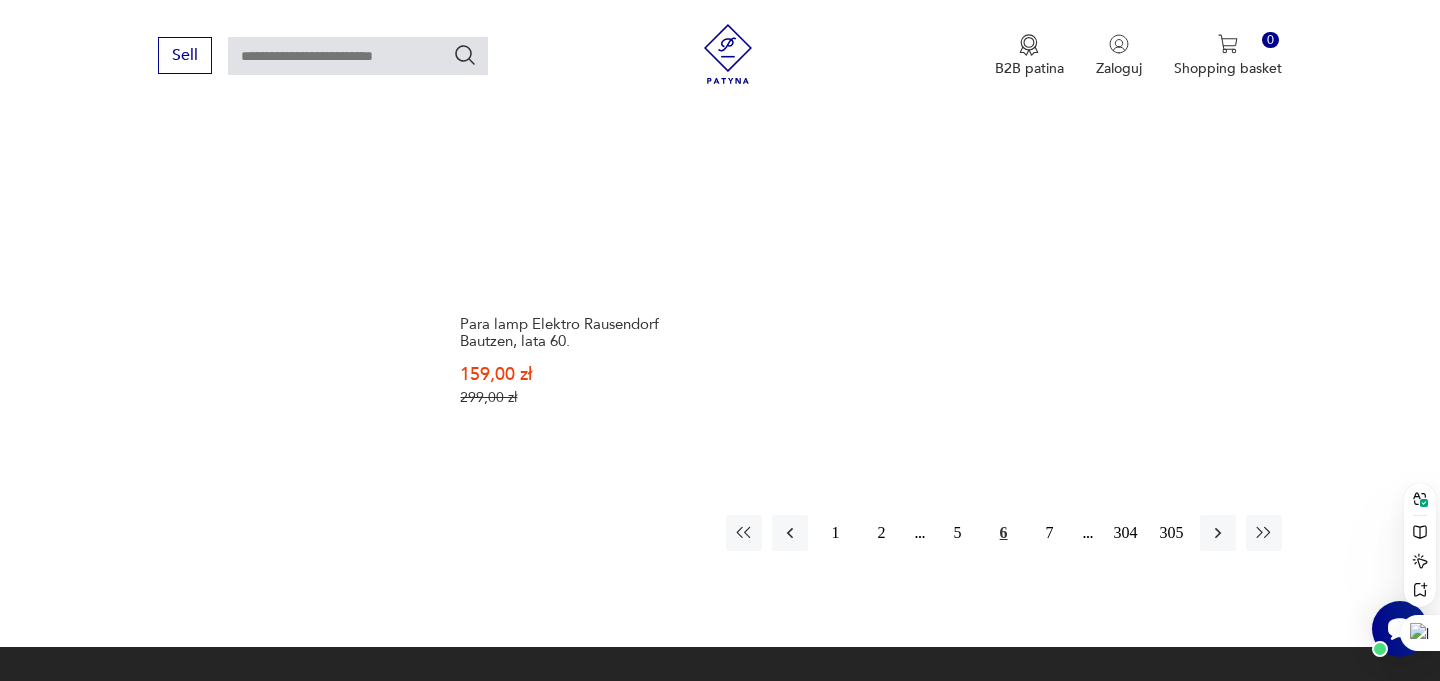 scroll, scrollTop: 2991, scrollLeft: 0, axis: vertical 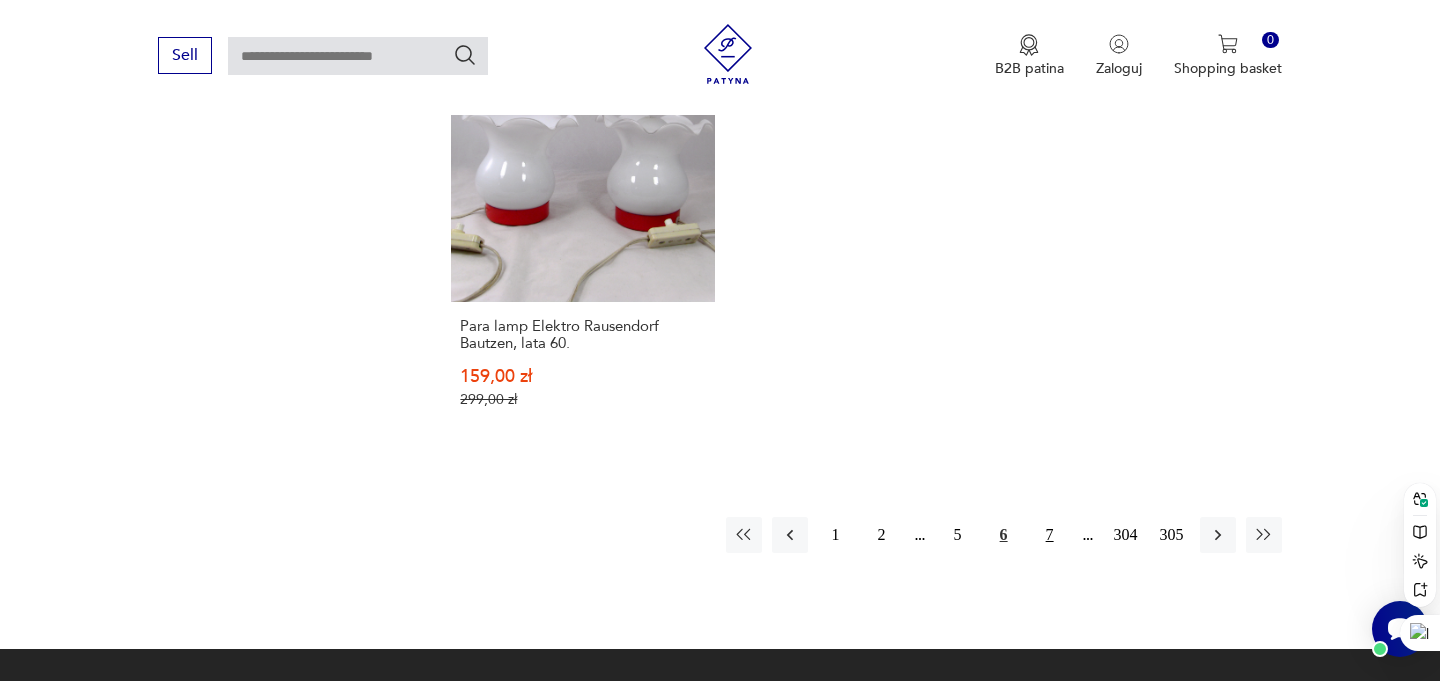 click on "7" at bounding box center (1050, 535) 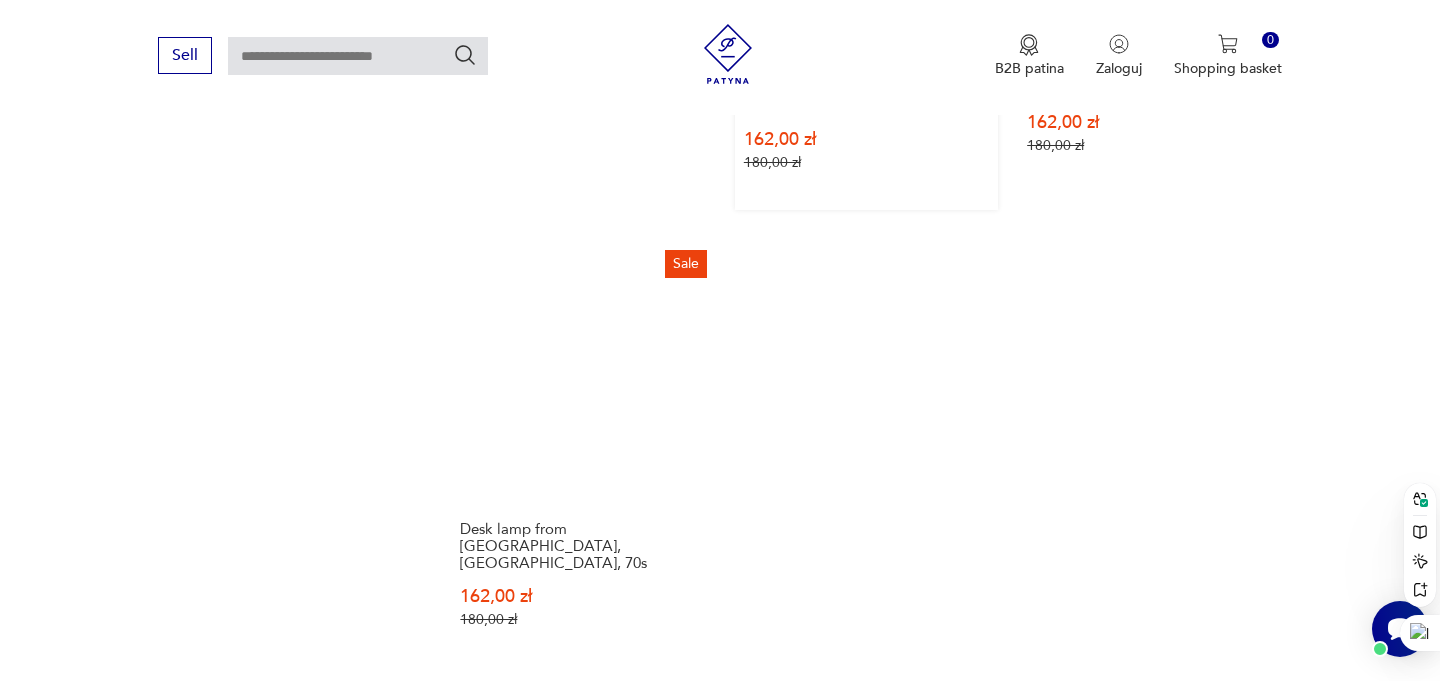 scroll, scrollTop: 2872, scrollLeft: 0, axis: vertical 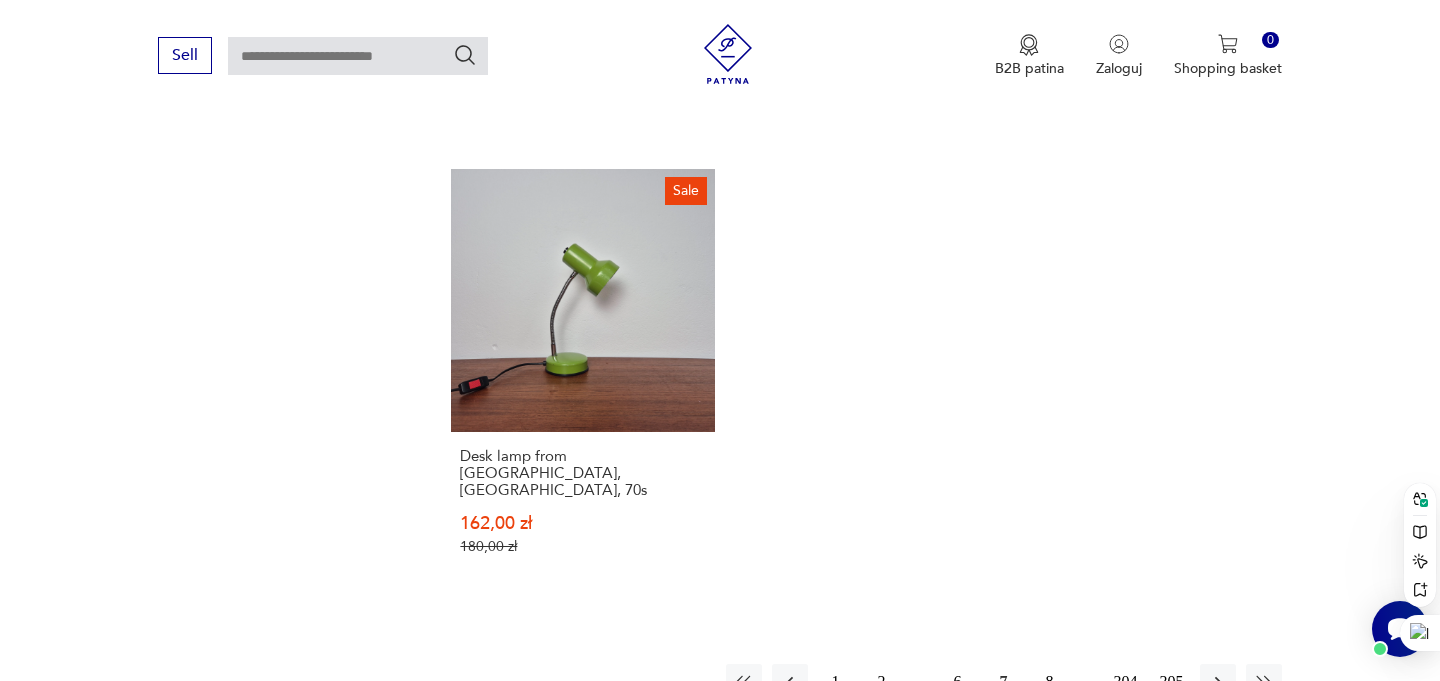 click on "8" at bounding box center [1050, 682] 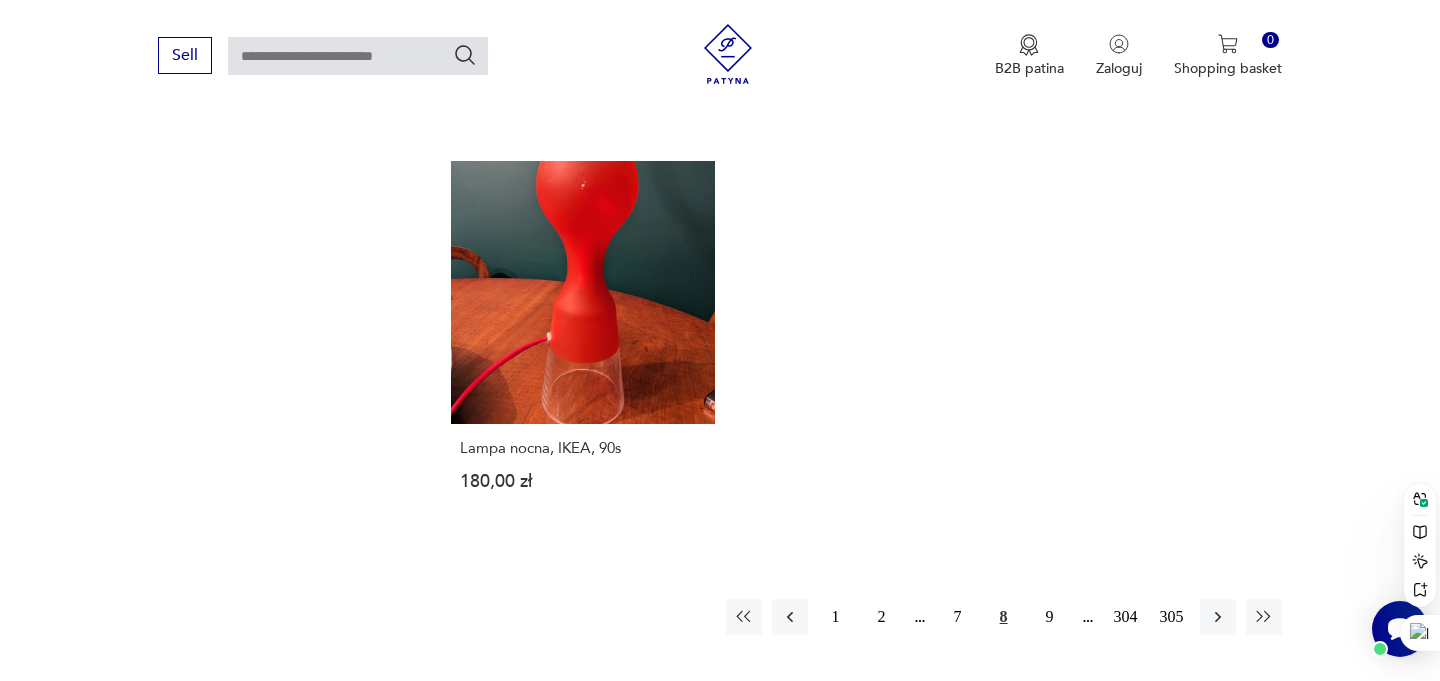 scroll, scrollTop: 2865, scrollLeft: 0, axis: vertical 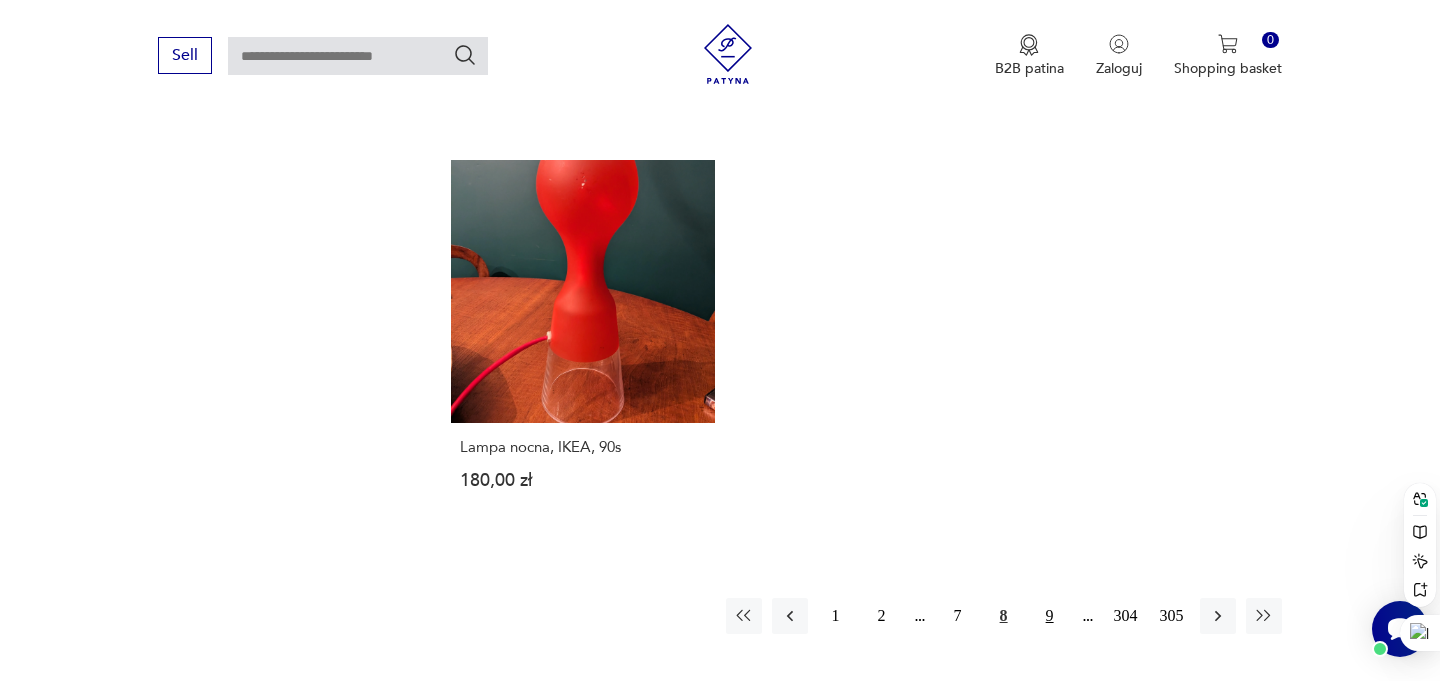 click on "9" at bounding box center [1050, 616] 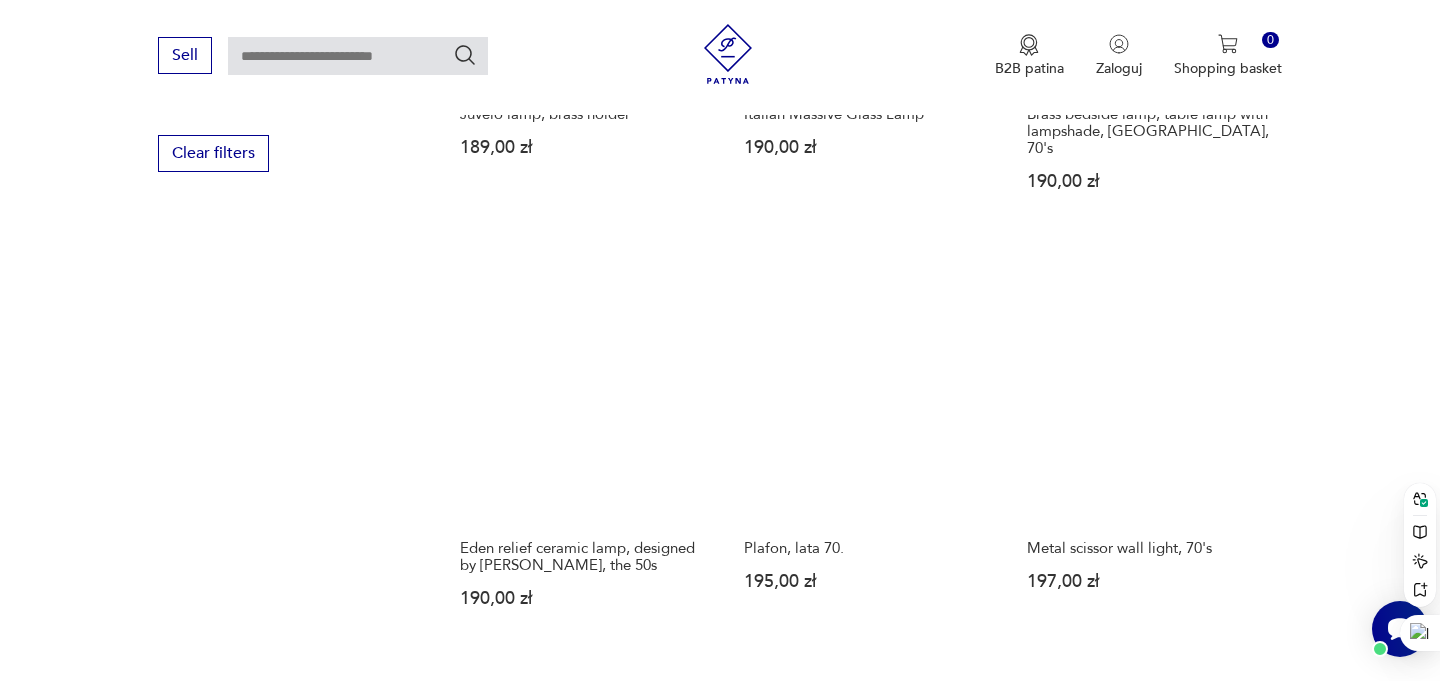 scroll, scrollTop: 2348, scrollLeft: 0, axis: vertical 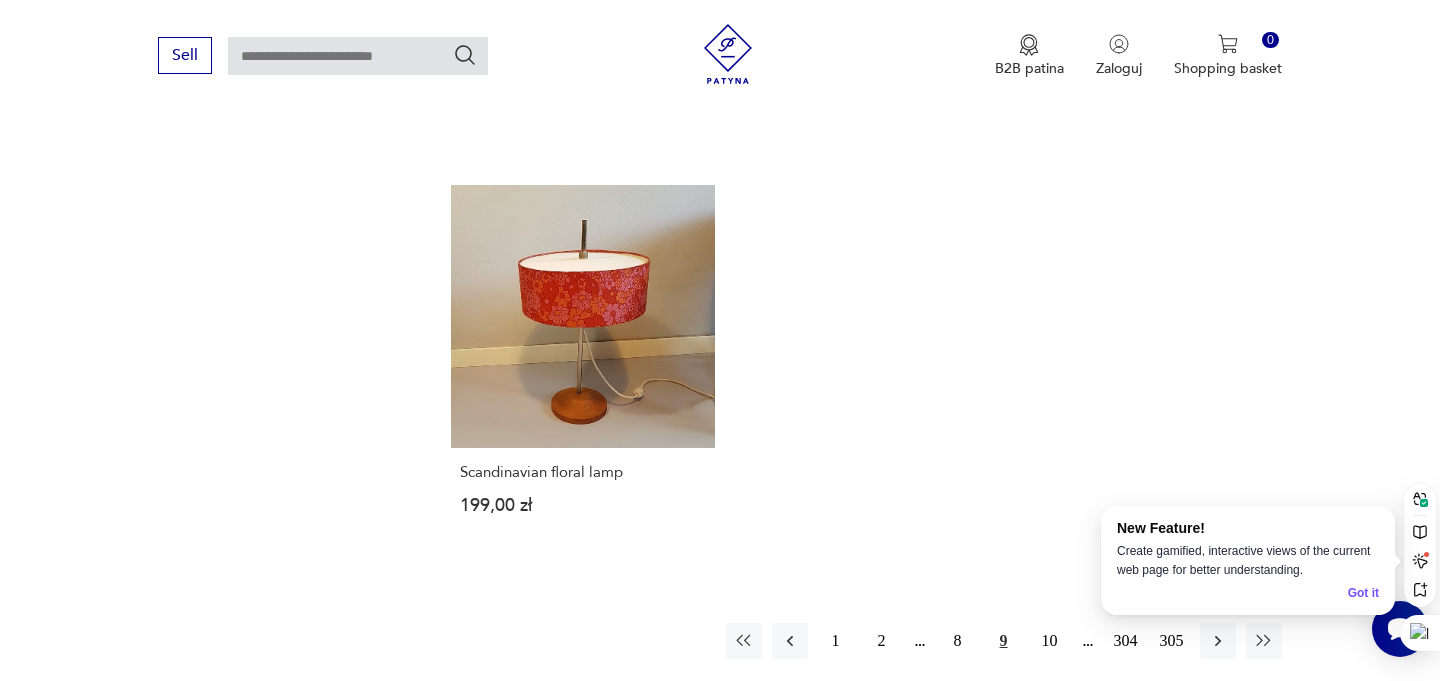 click on "9" at bounding box center (1004, 641) 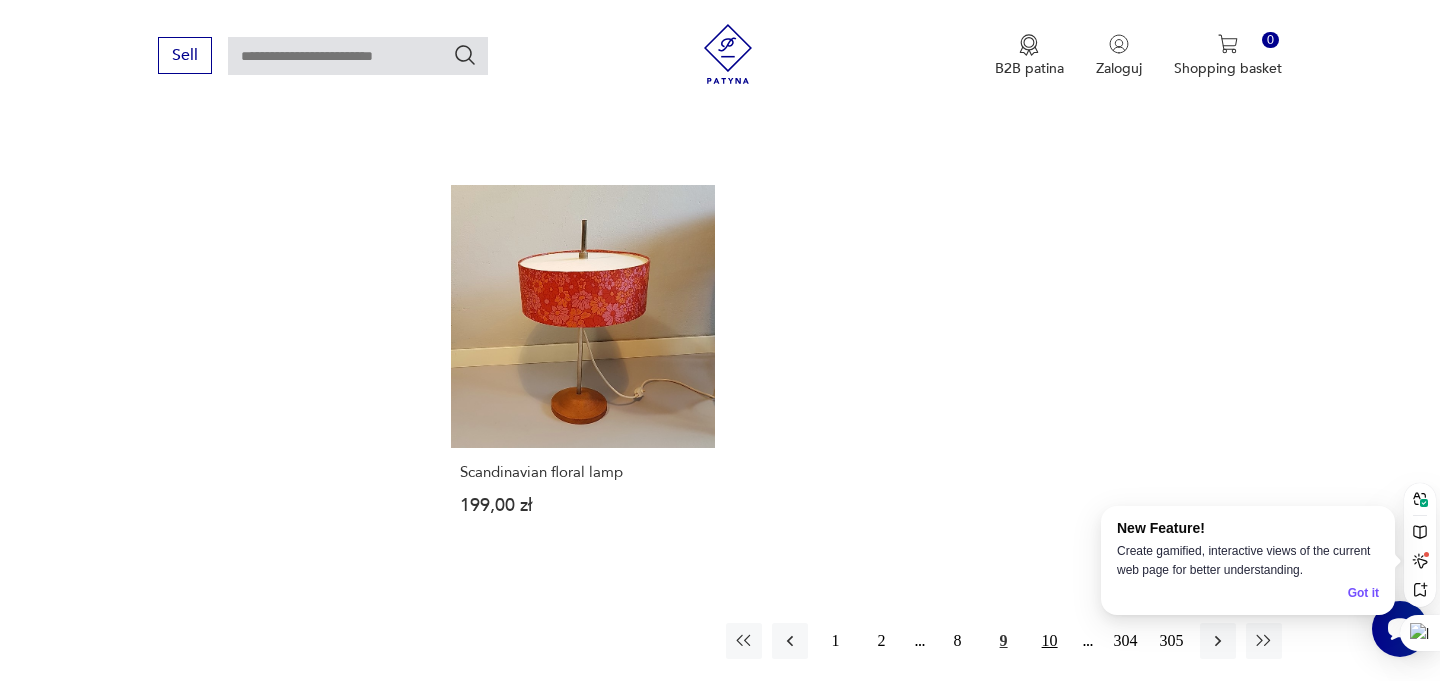 click on "10" at bounding box center (1050, 641) 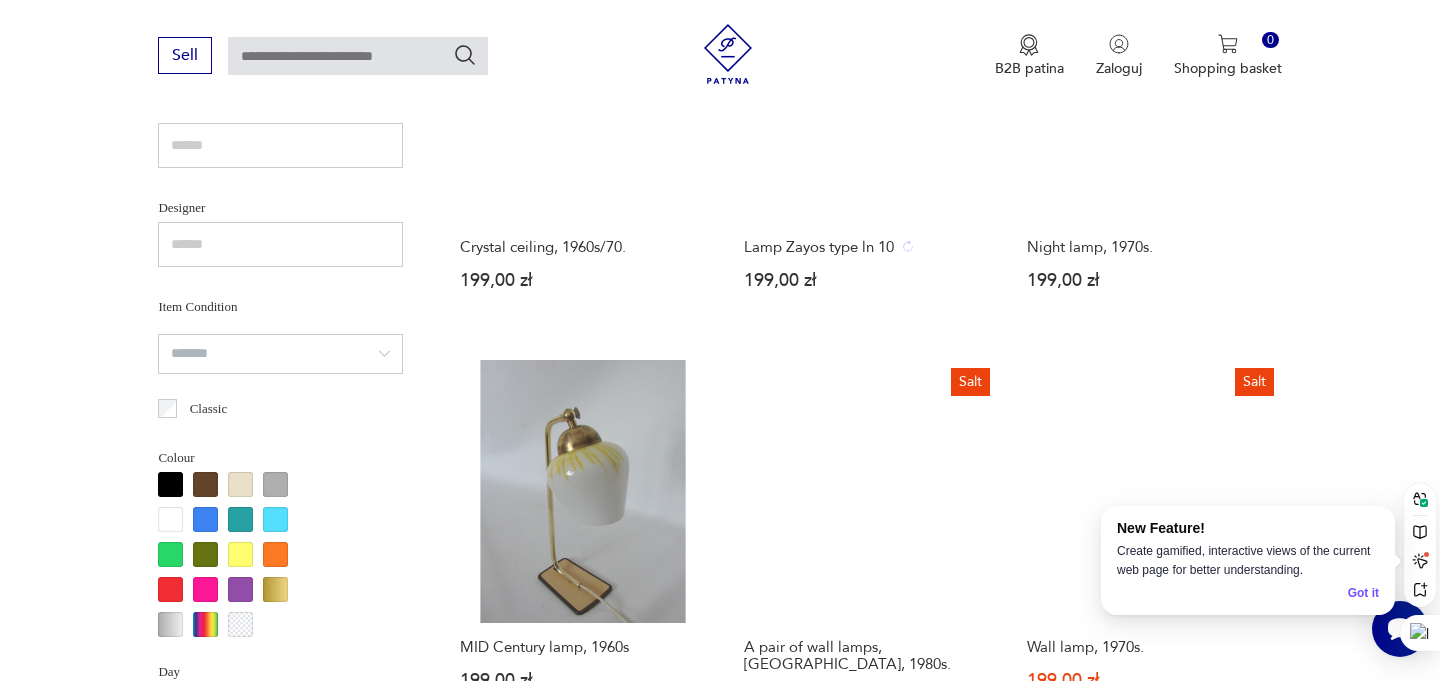 scroll, scrollTop: 0, scrollLeft: 0, axis: both 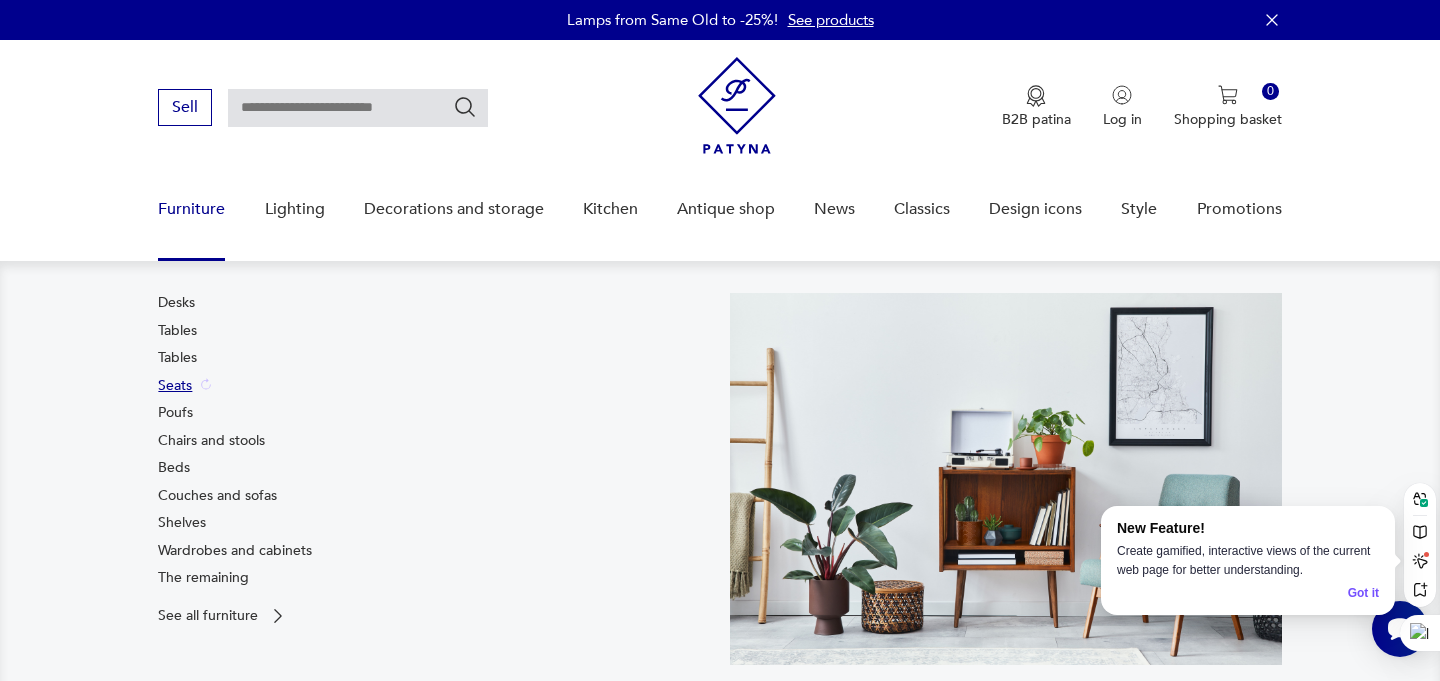 click on "Seats" at bounding box center (175, 385) 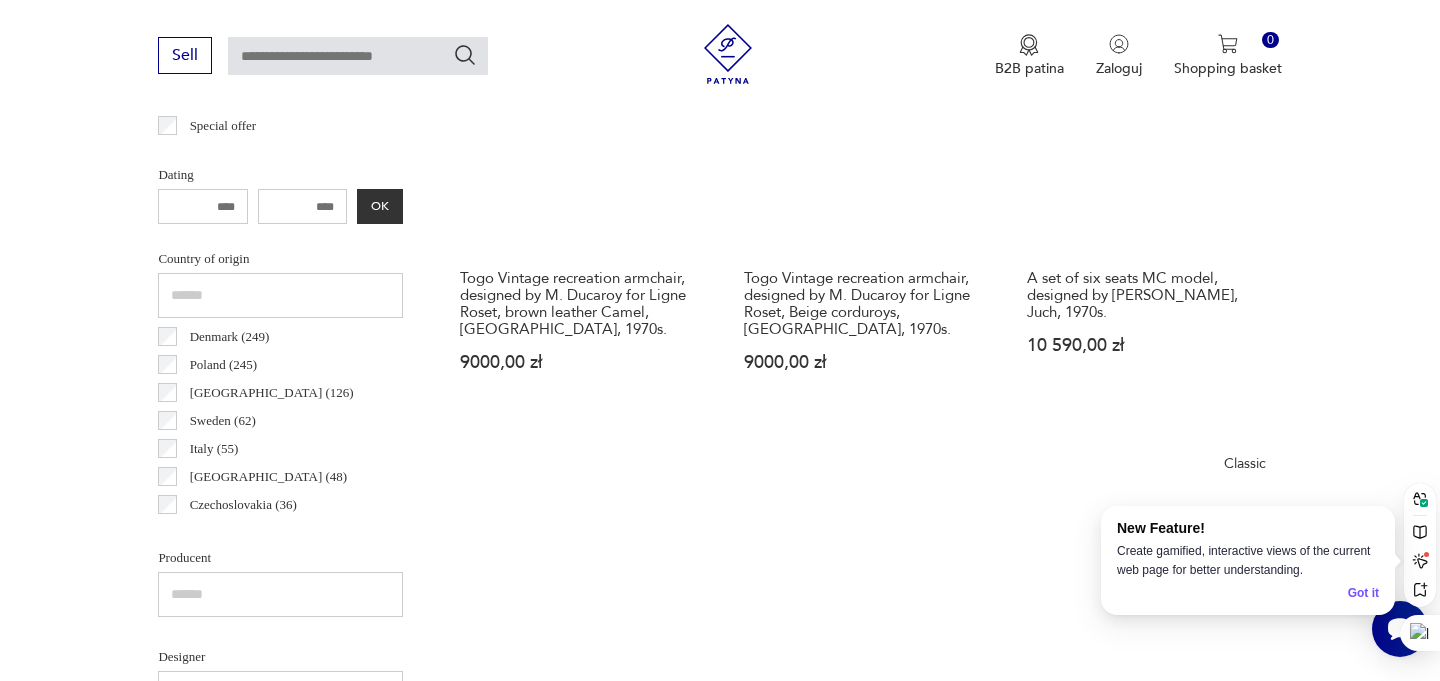 scroll, scrollTop: 919, scrollLeft: 0, axis: vertical 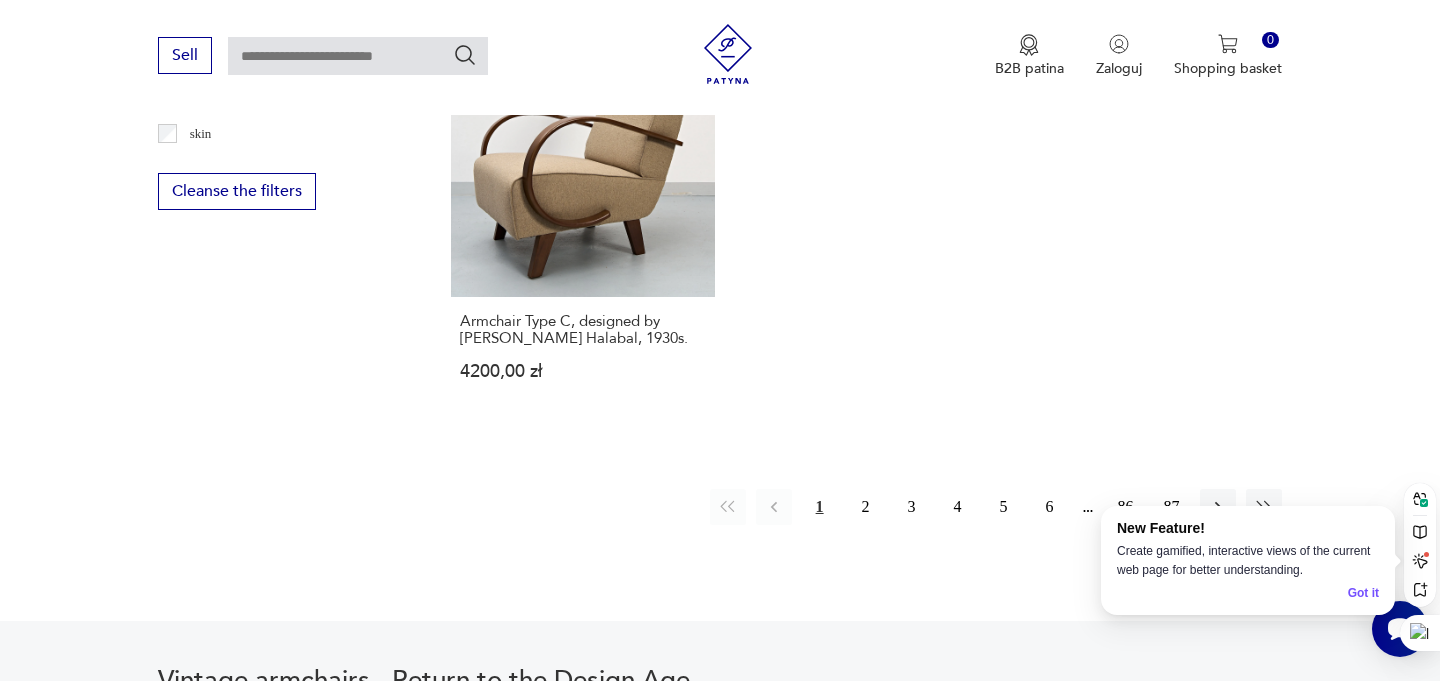 drag, startPoint x: 541, startPoint y: 503, endPoint x: 816, endPoint y: 496, distance: 275.08908 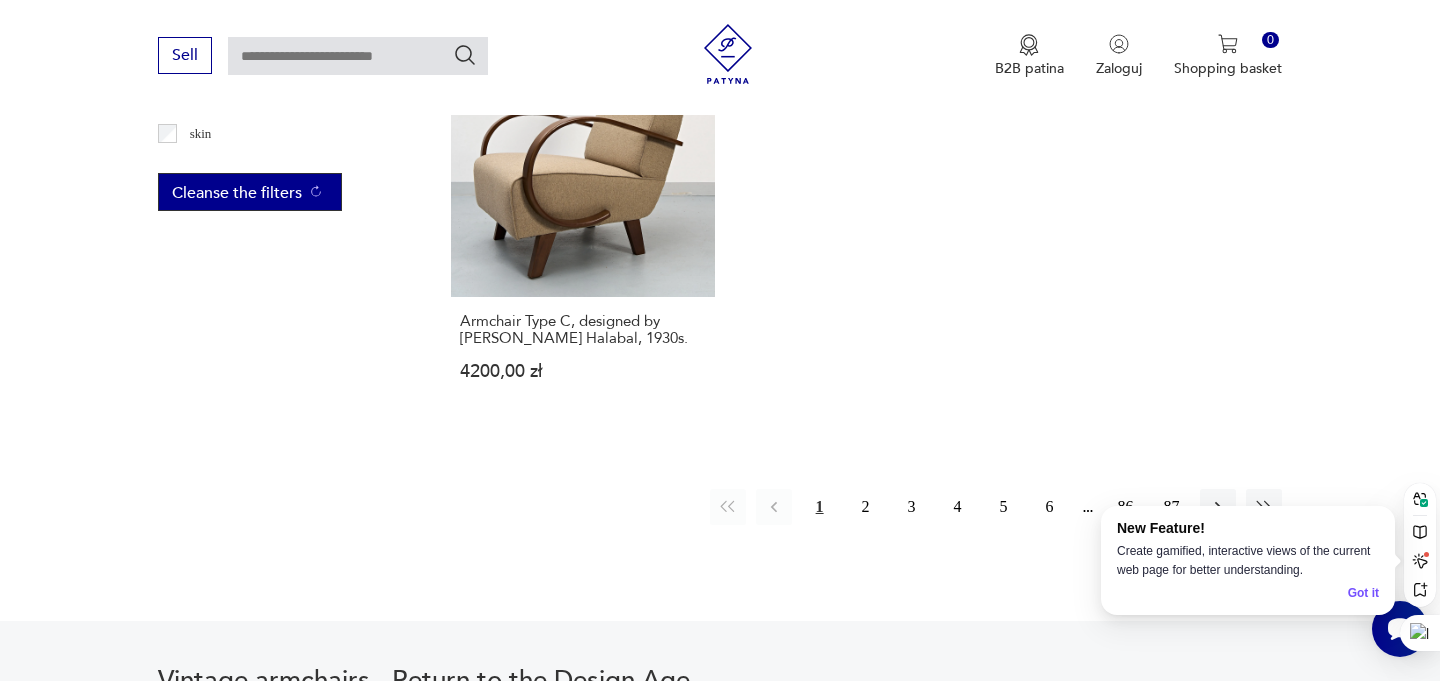 click on "Cleanse the filters" at bounding box center [237, 192] 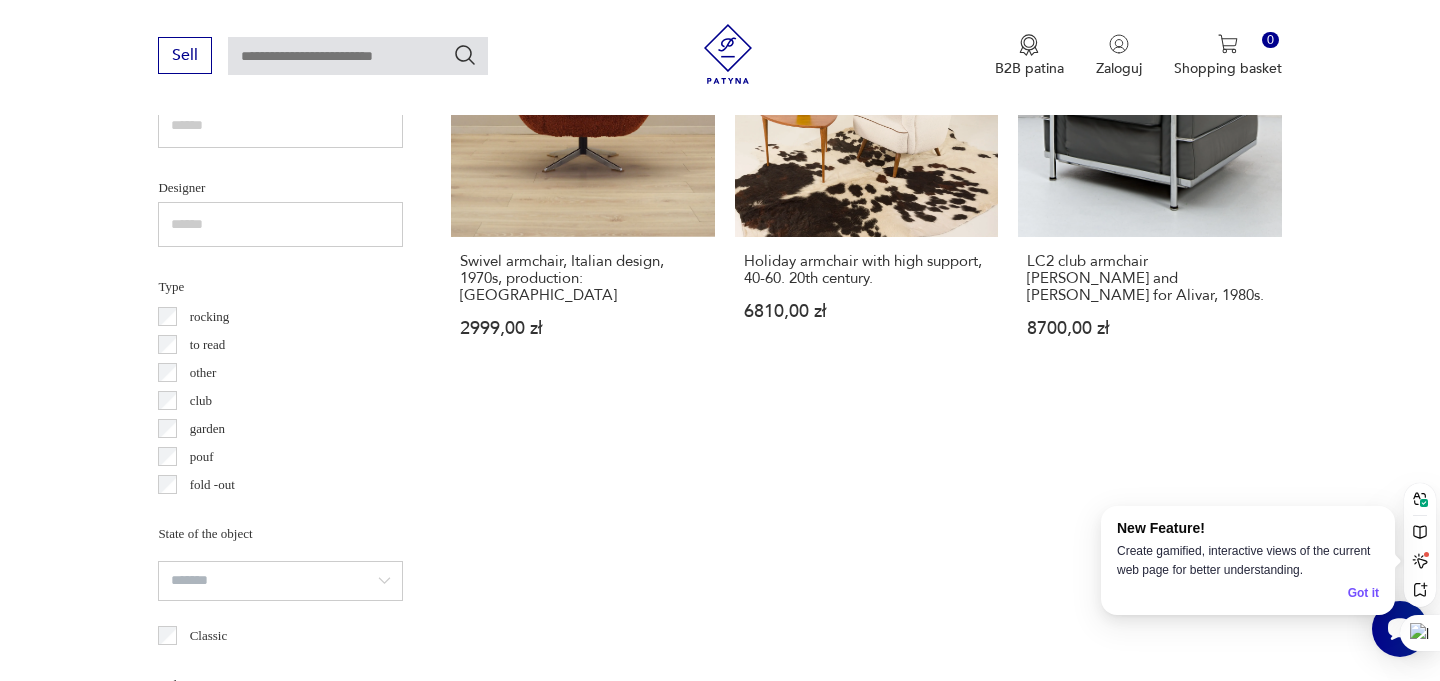 scroll, scrollTop: 0, scrollLeft: 0, axis: both 